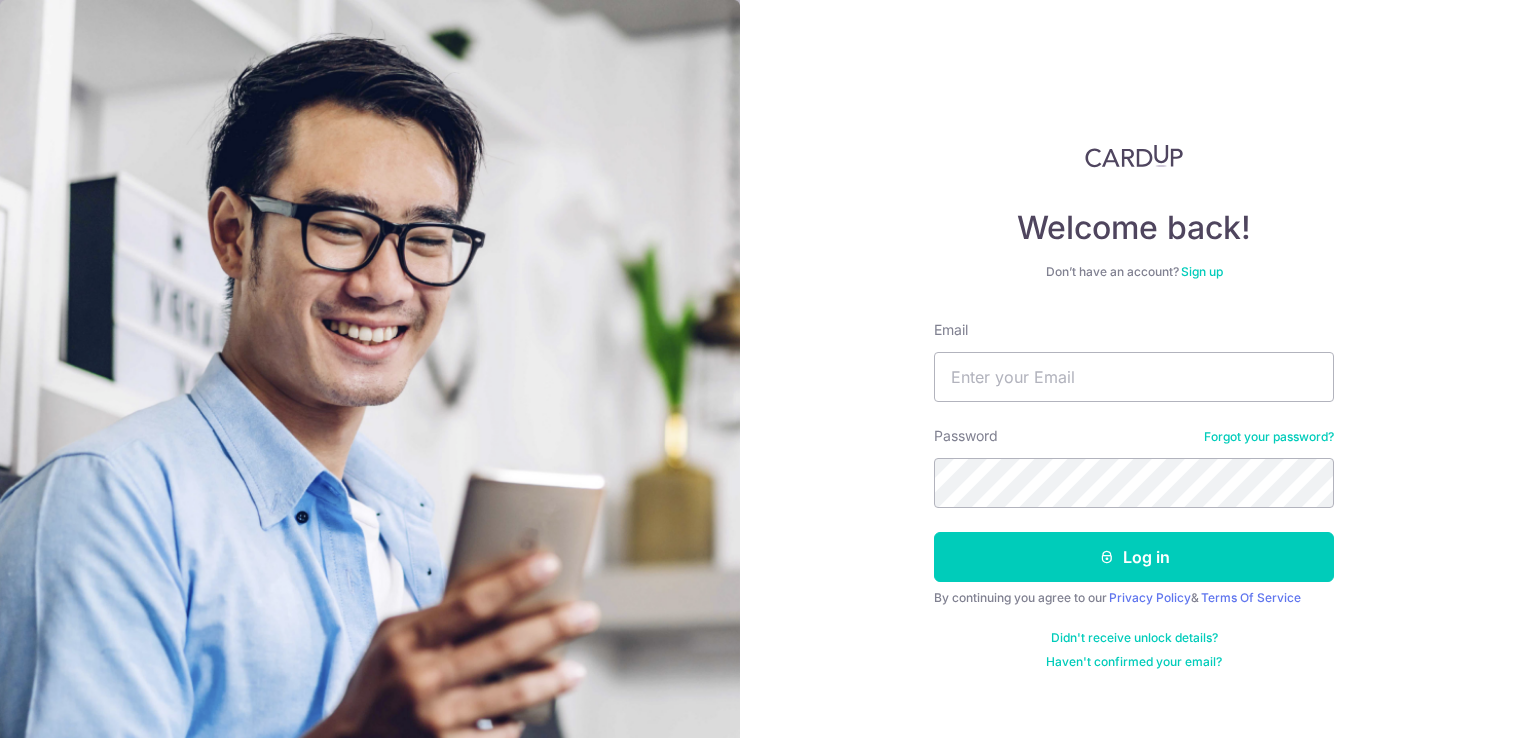 scroll, scrollTop: 0, scrollLeft: 0, axis: both 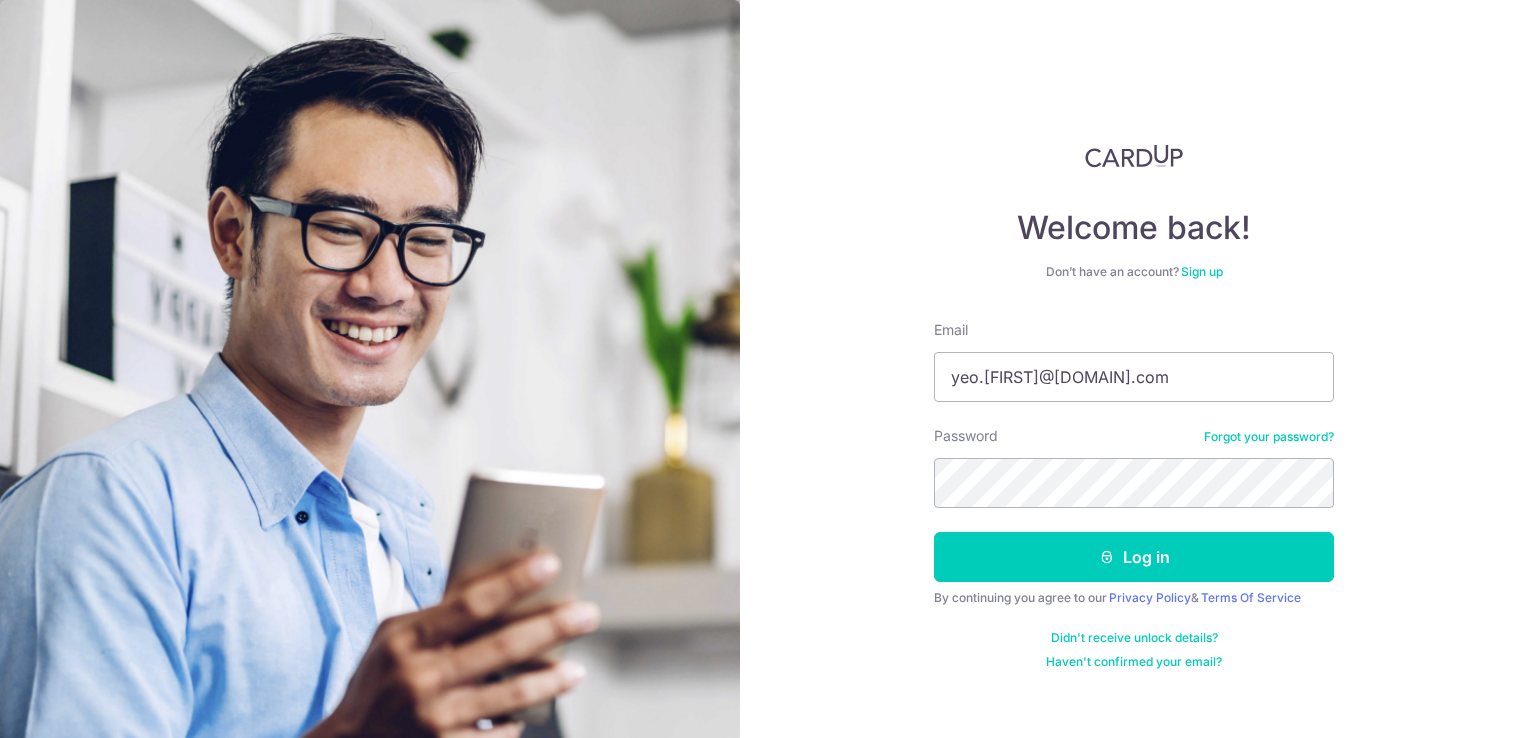 type on "yeo.richard@gmail.com" 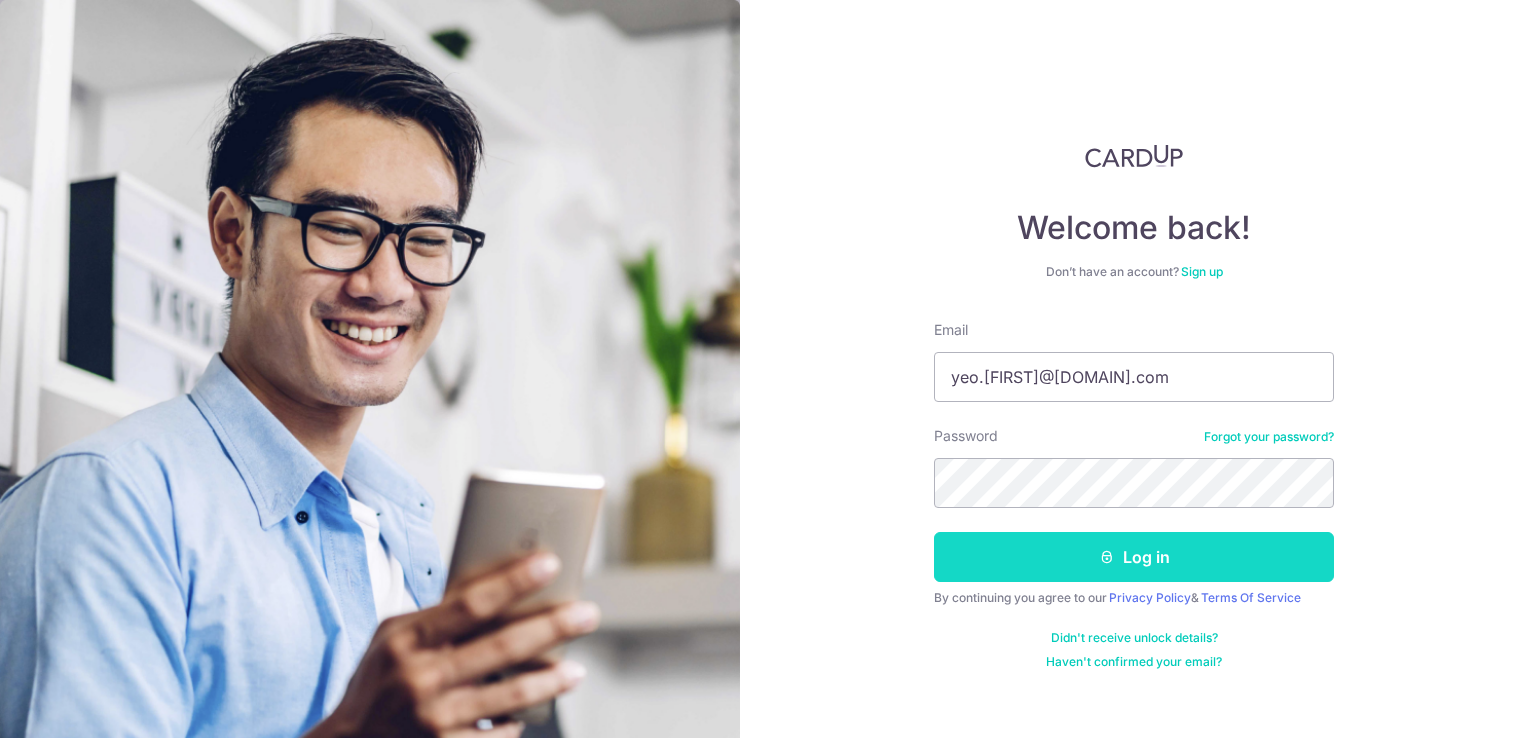 click on "Log in" at bounding box center (1134, 557) 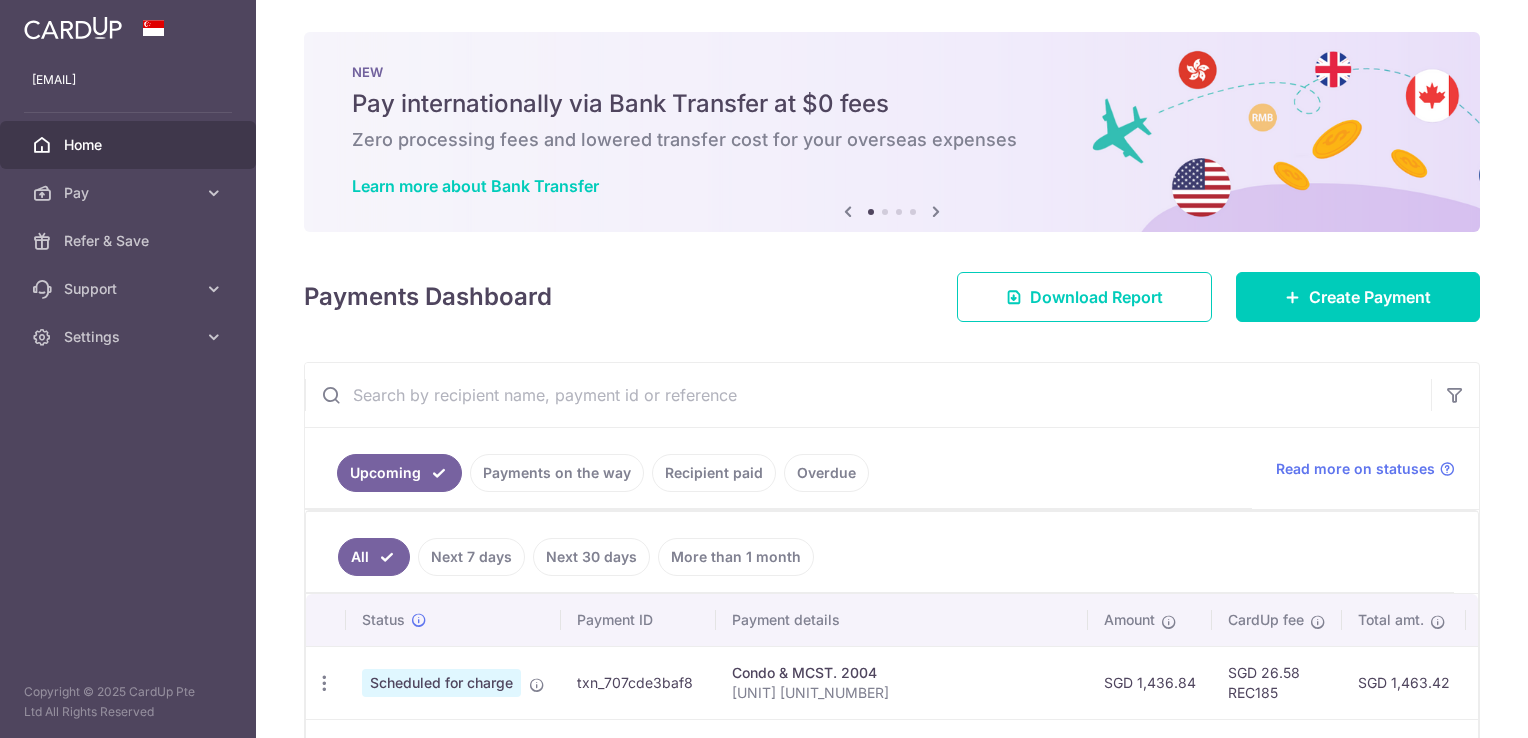 scroll, scrollTop: 0, scrollLeft: 0, axis: both 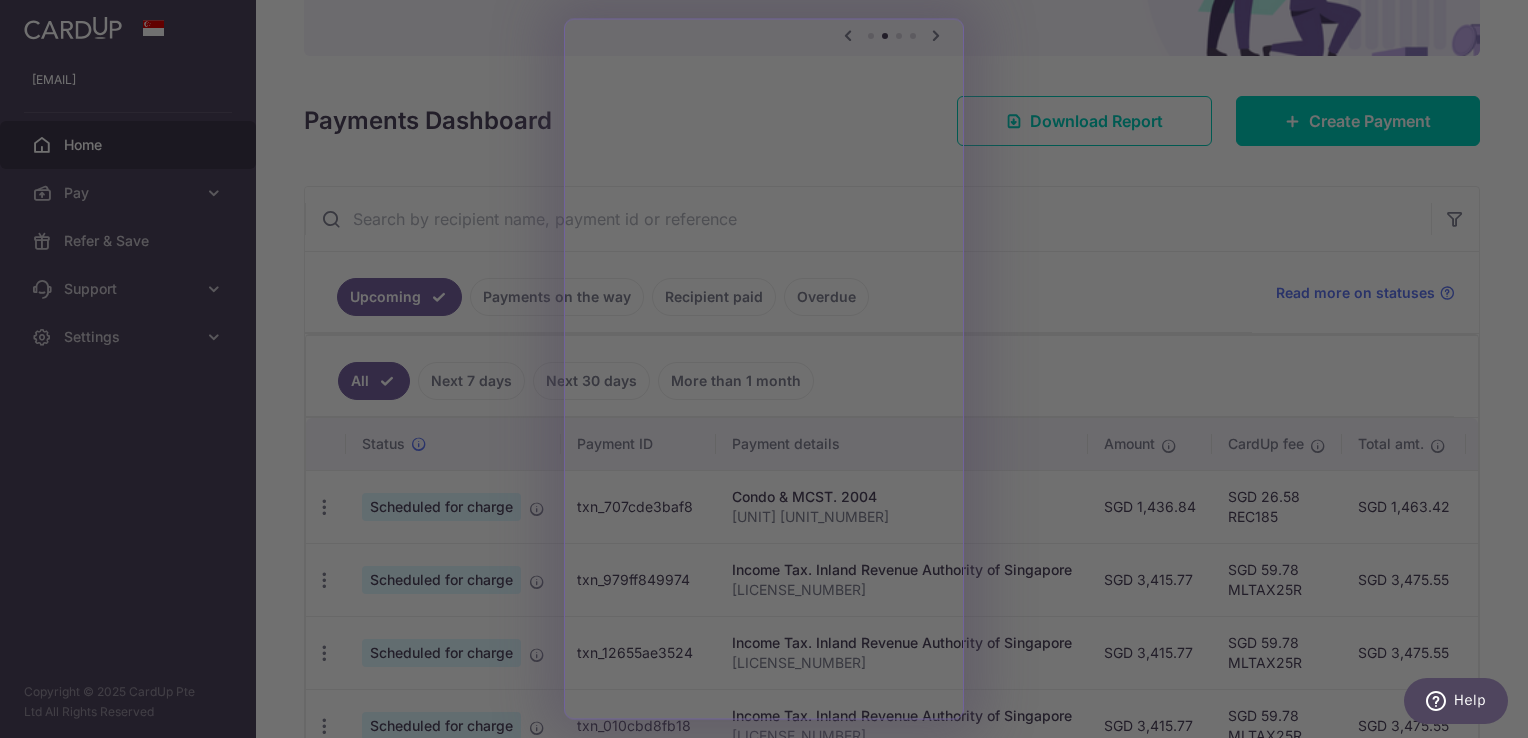 click at bounding box center [771, 372] 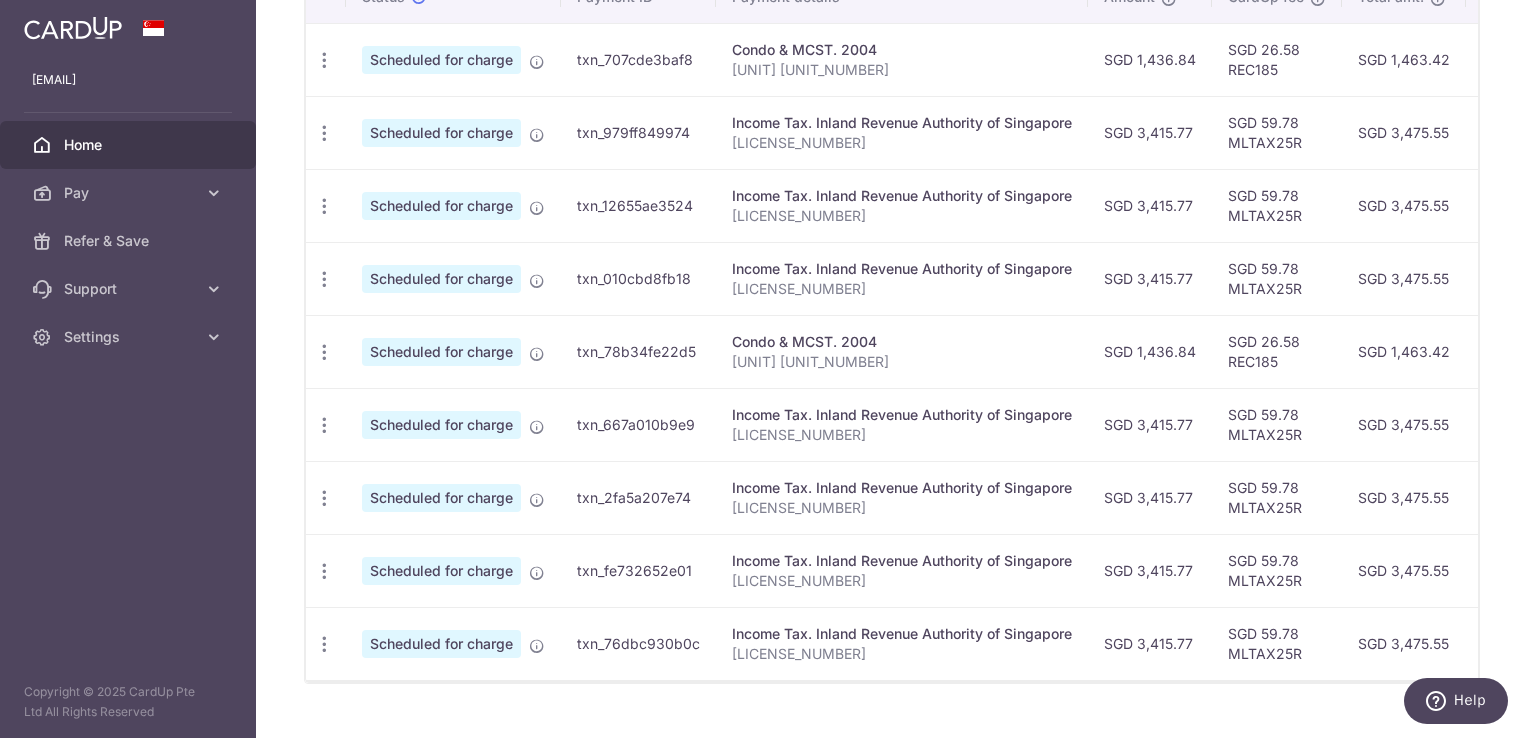scroll, scrollTop: 692, scrollLeft: 0, axis: vertical 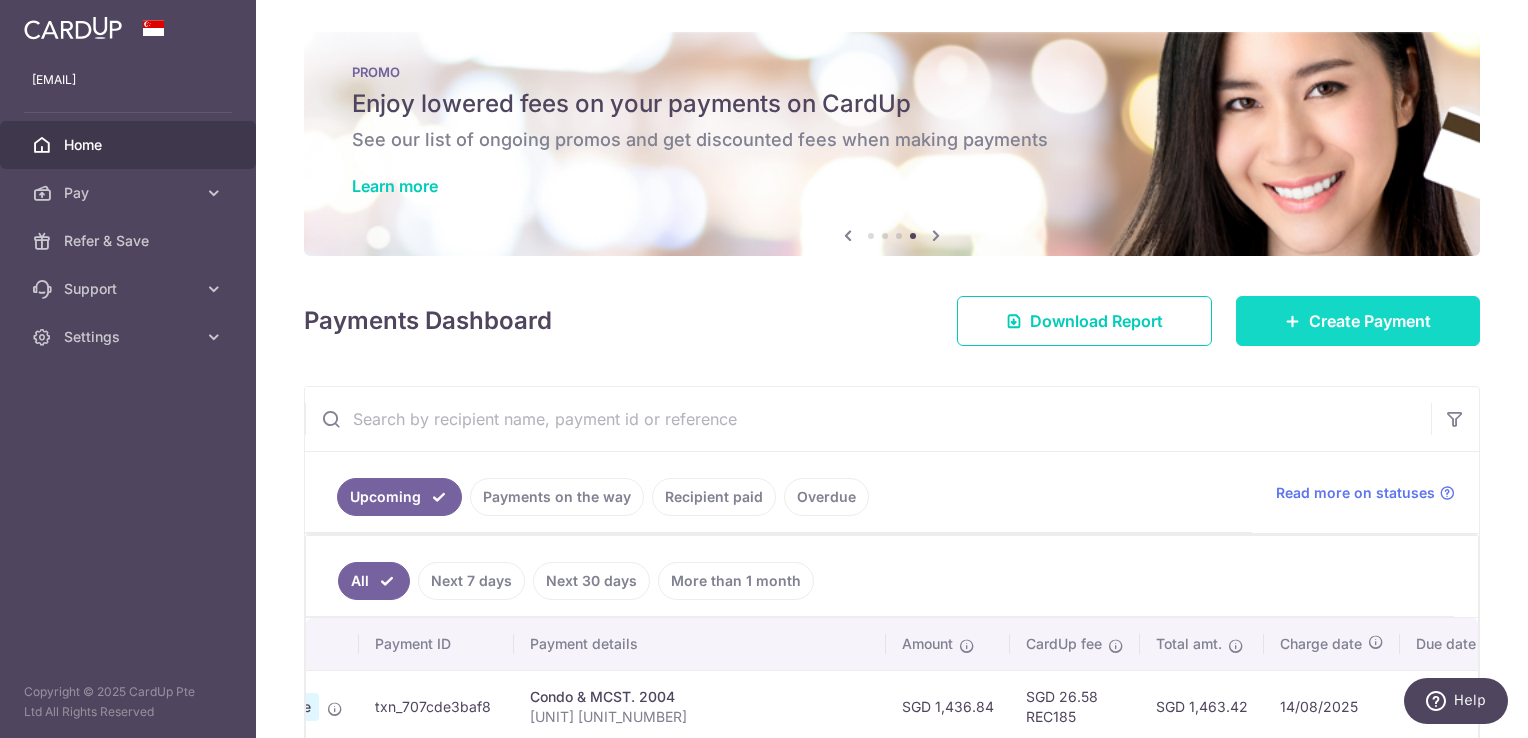 click on "Create Payment" at bounding box center (1358, 321) 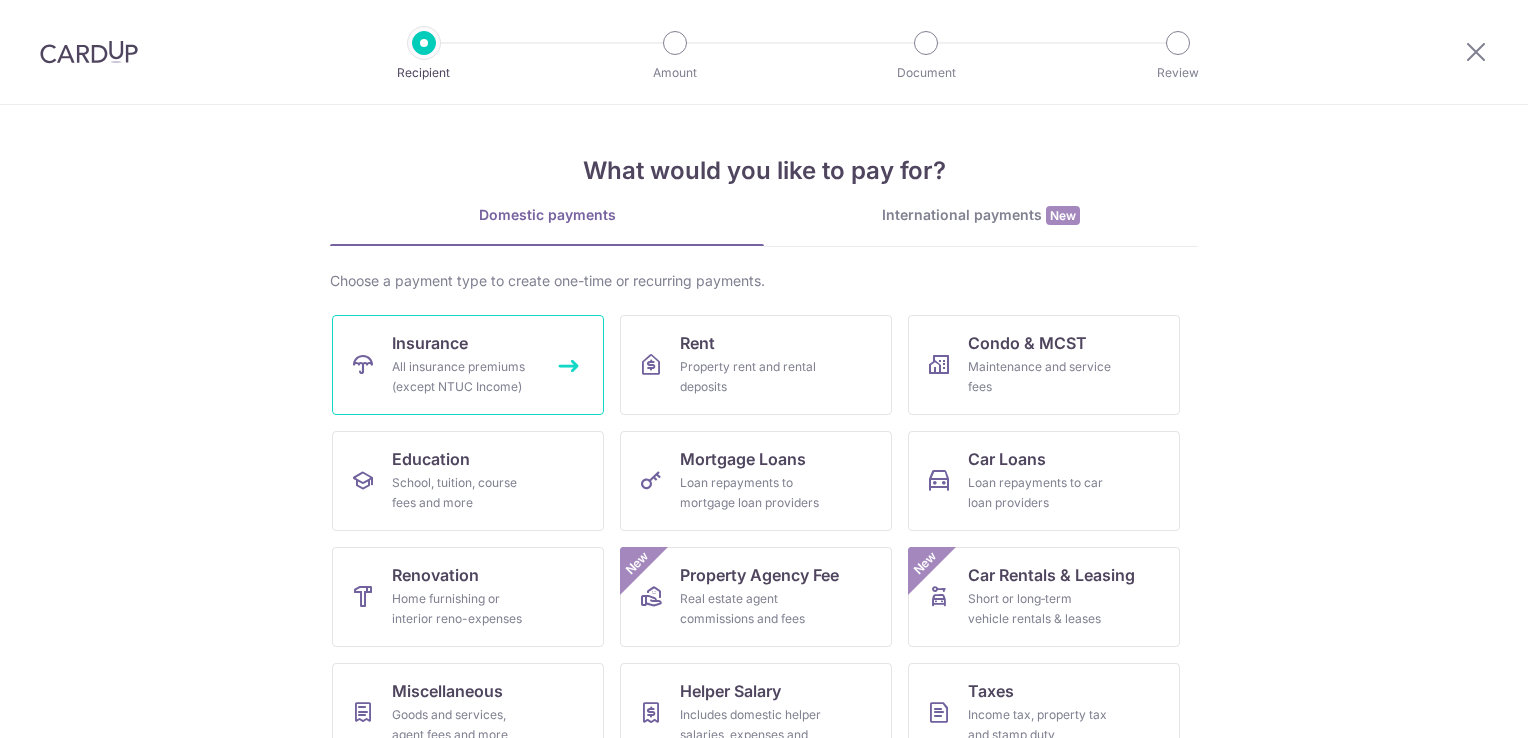scroll, scrollTop: 0, scrollLeft: 0, axis: both 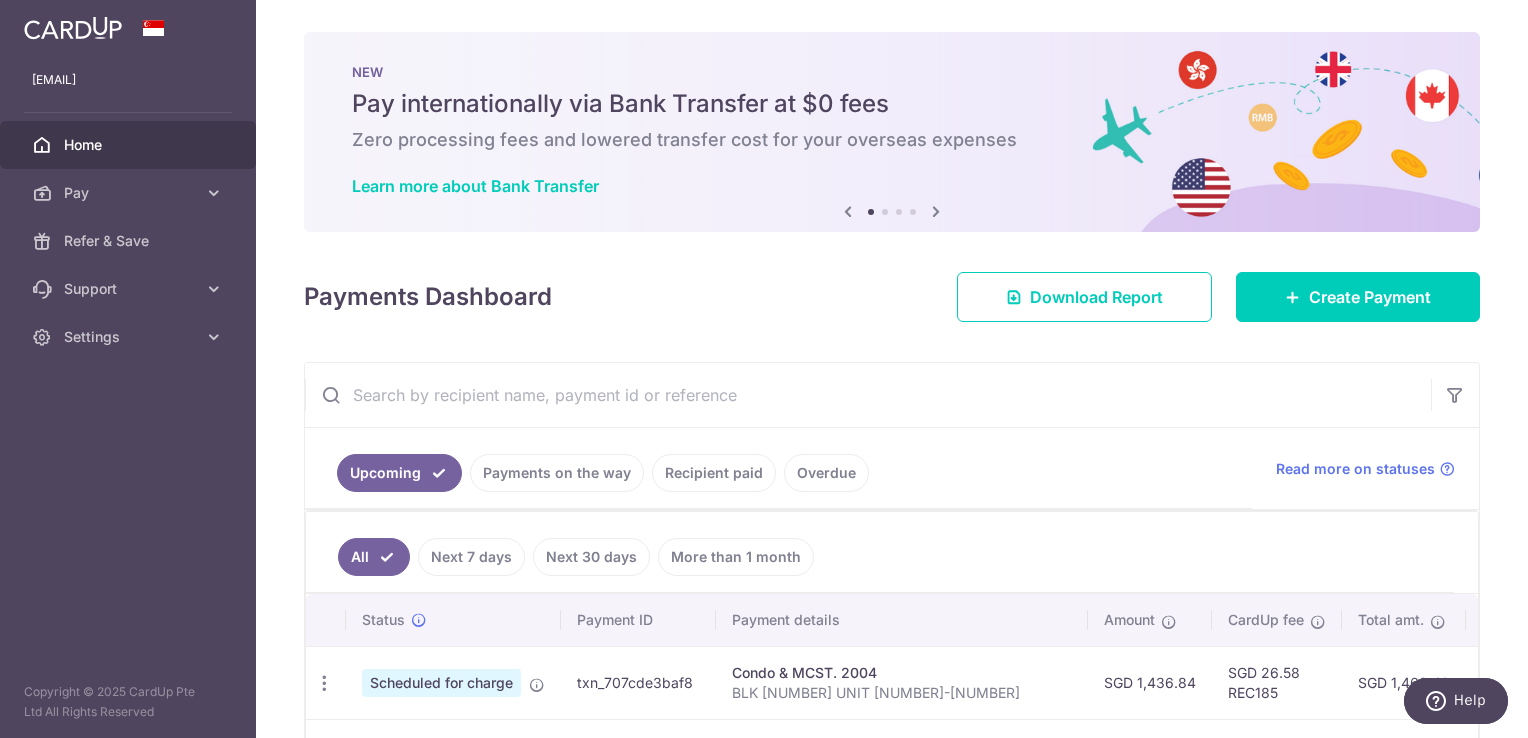 click on "Payments on the way" at bounding box center (557, 473) 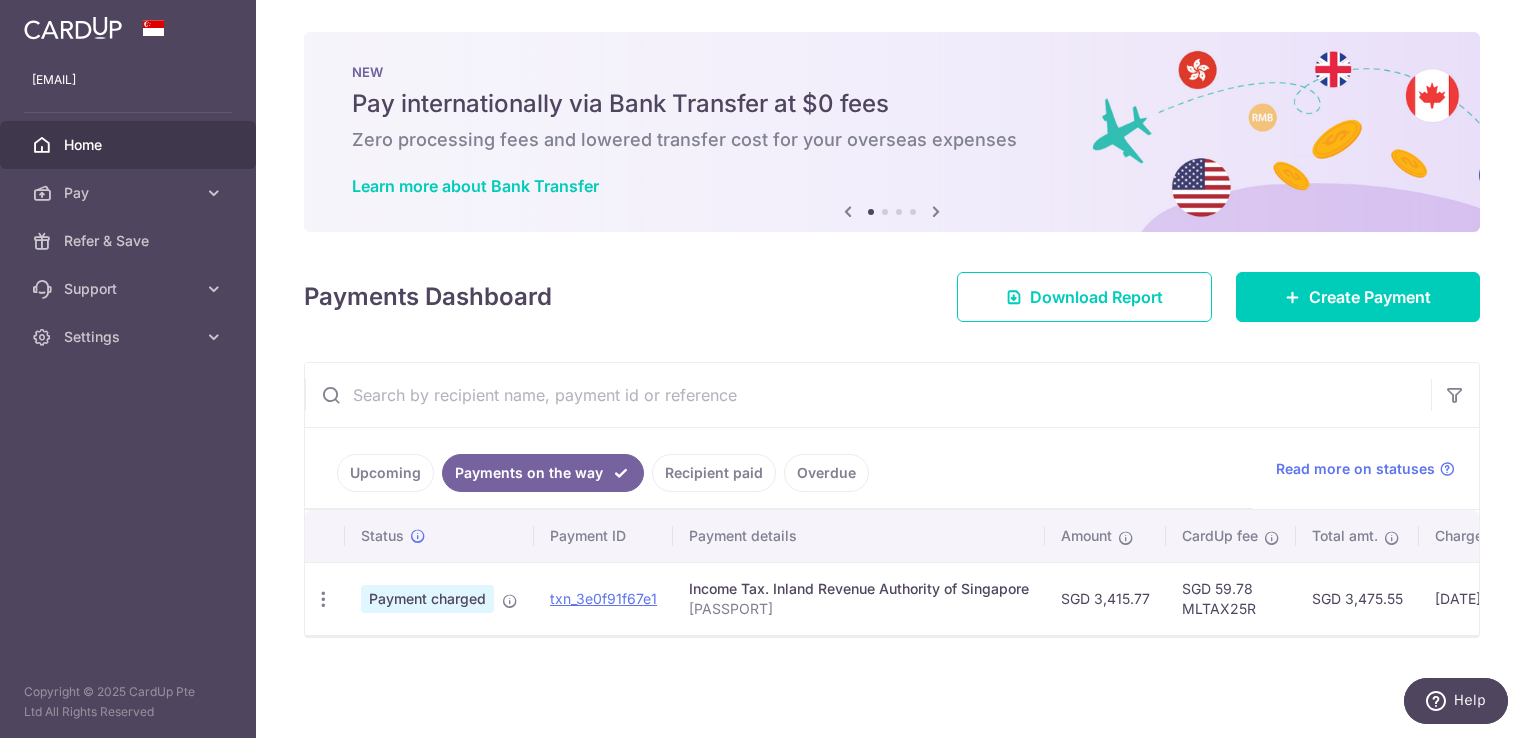 click on "Overdue" at bounding box center [826, 473] 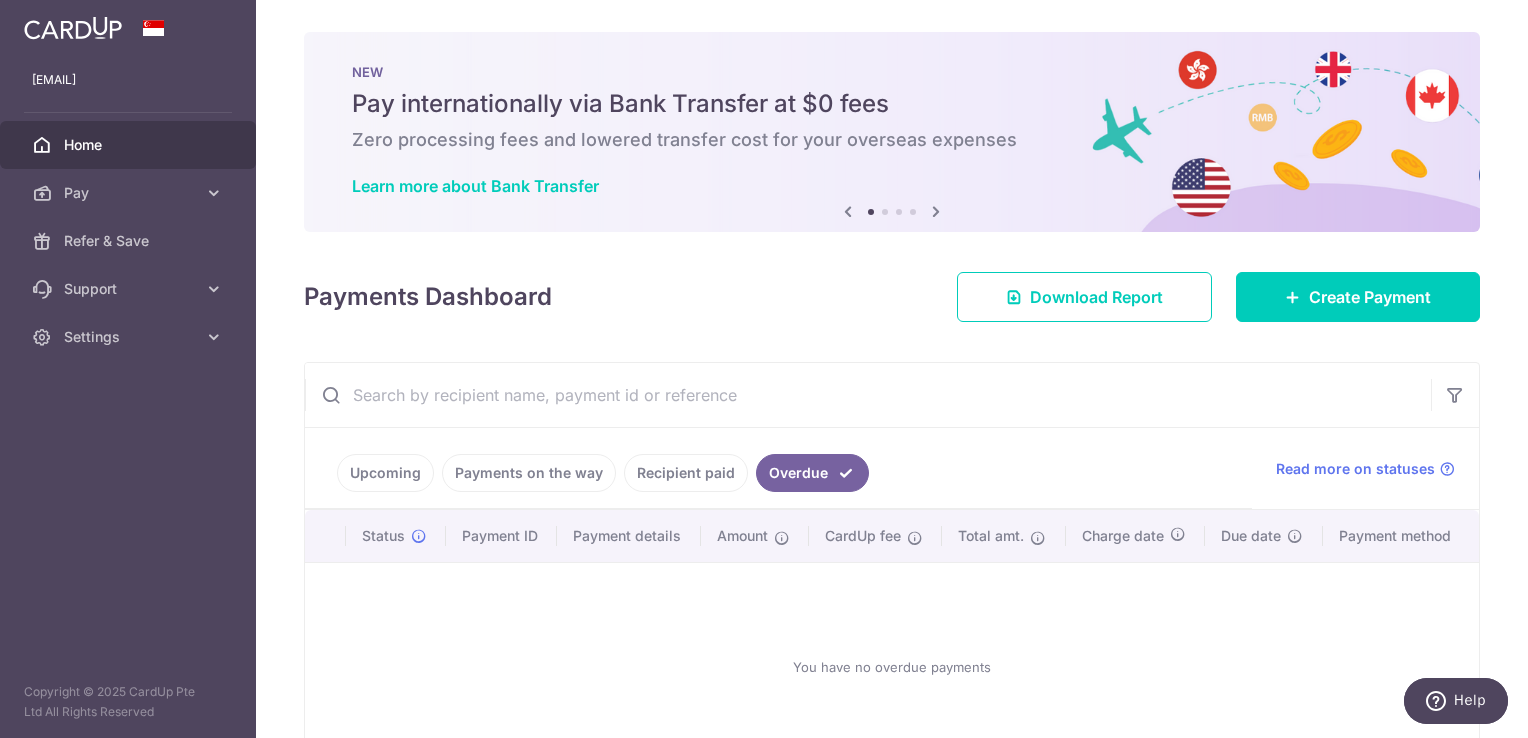 click on "Payments on the way" at bounding box center [529, 473] 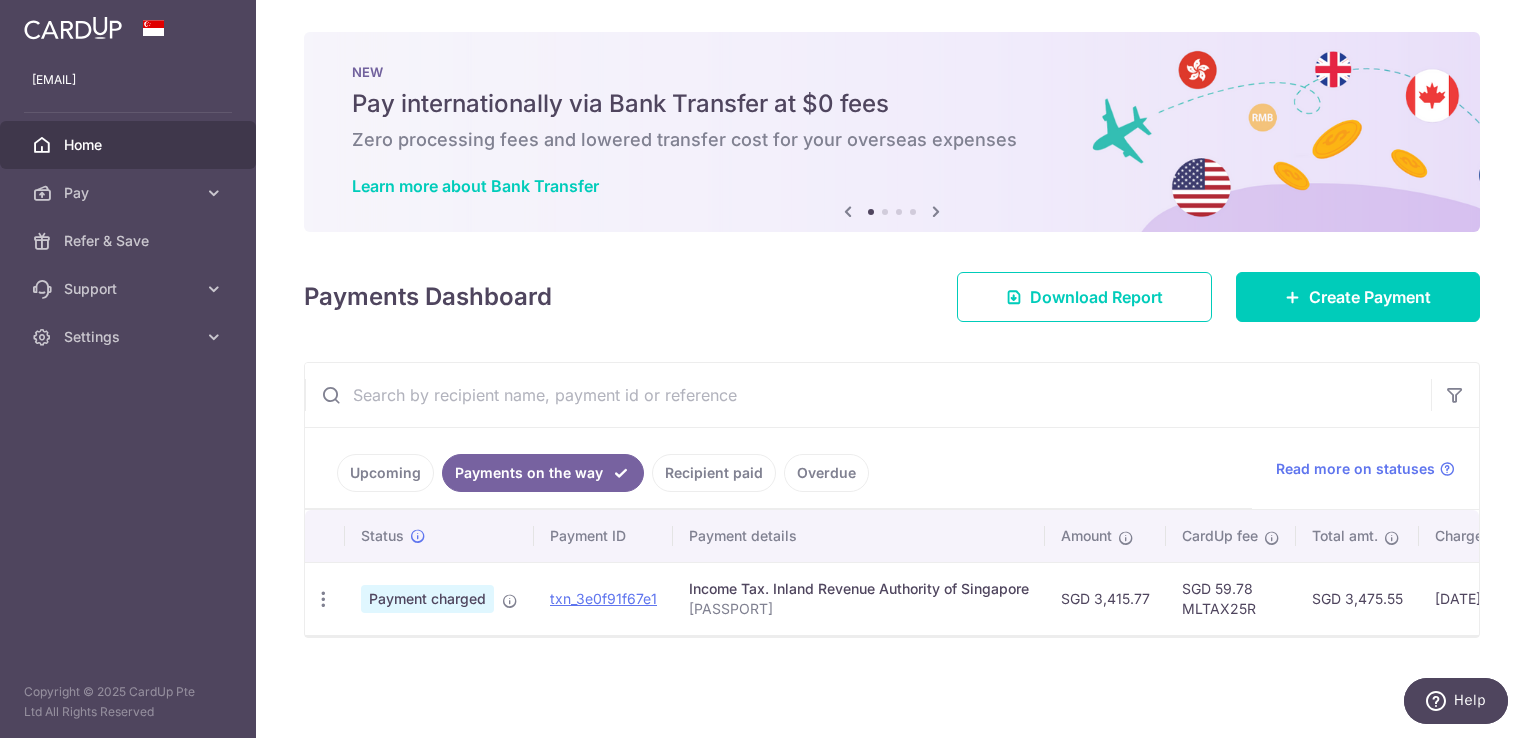 click on "Upcoming" at bounding box center (385, 473) 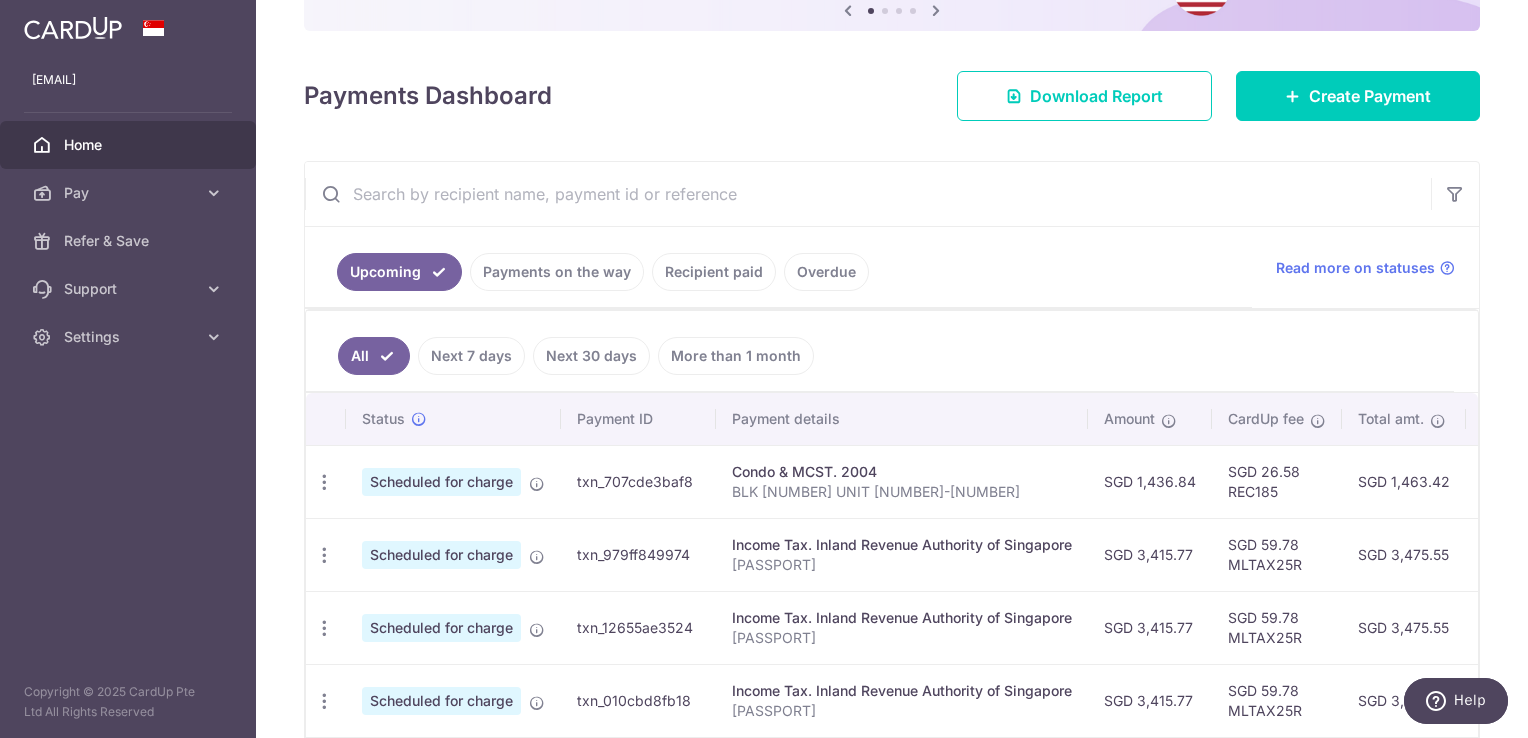scroll, scrollTop: 200, scrollLeft: 0, axis: vertical 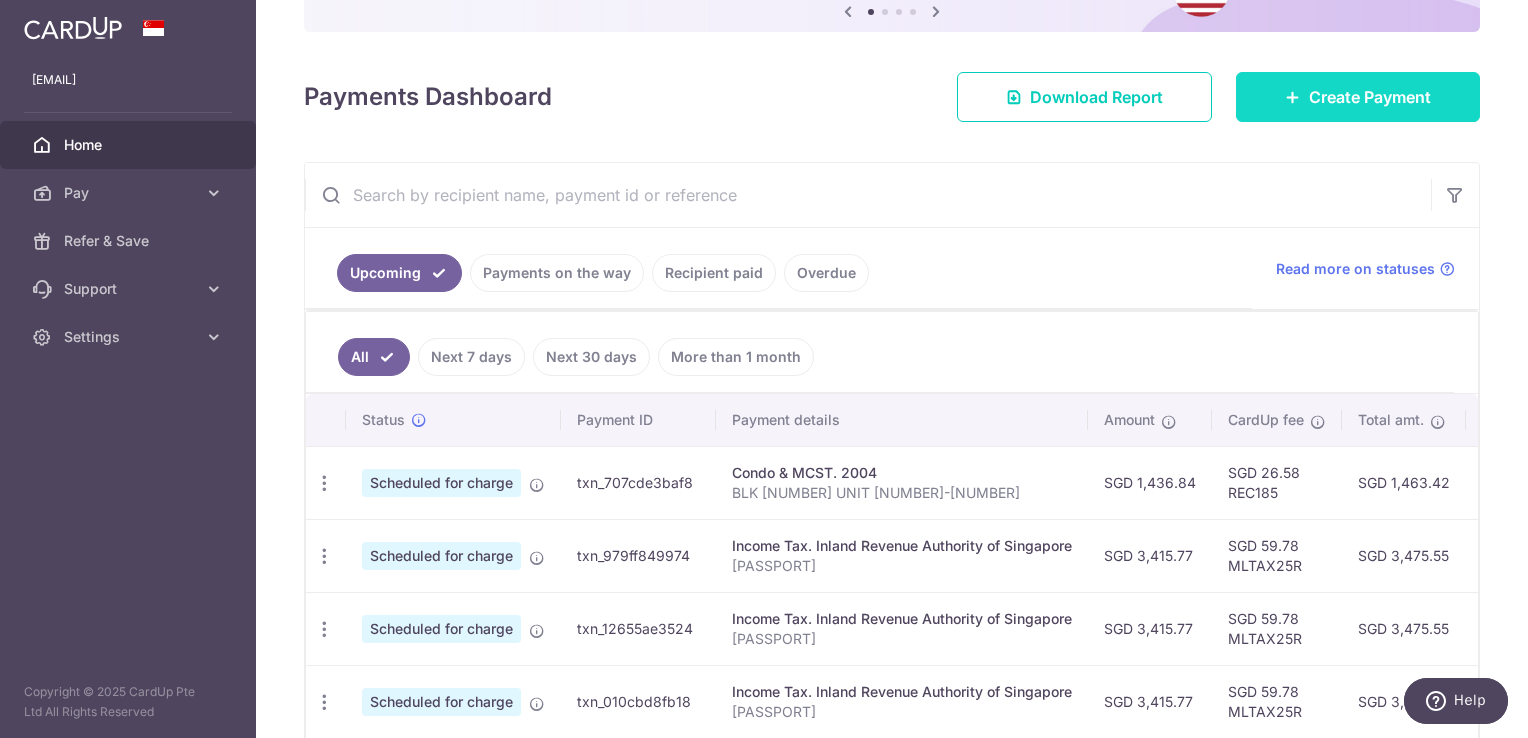 click on "Create Payment" at bounding box center [1358, 97] 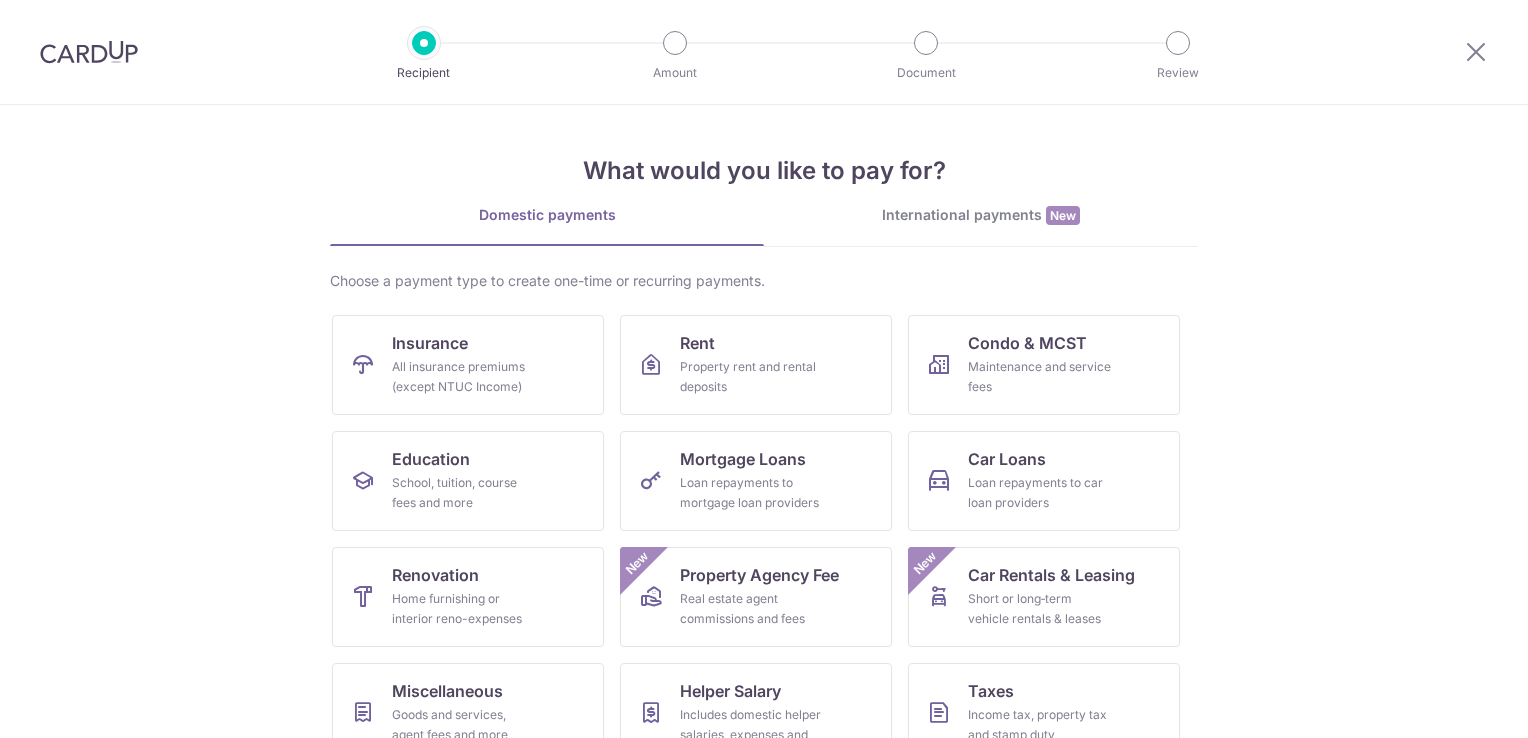 scroll, scrollTop: 0, scrollLeft: 0, axis: both 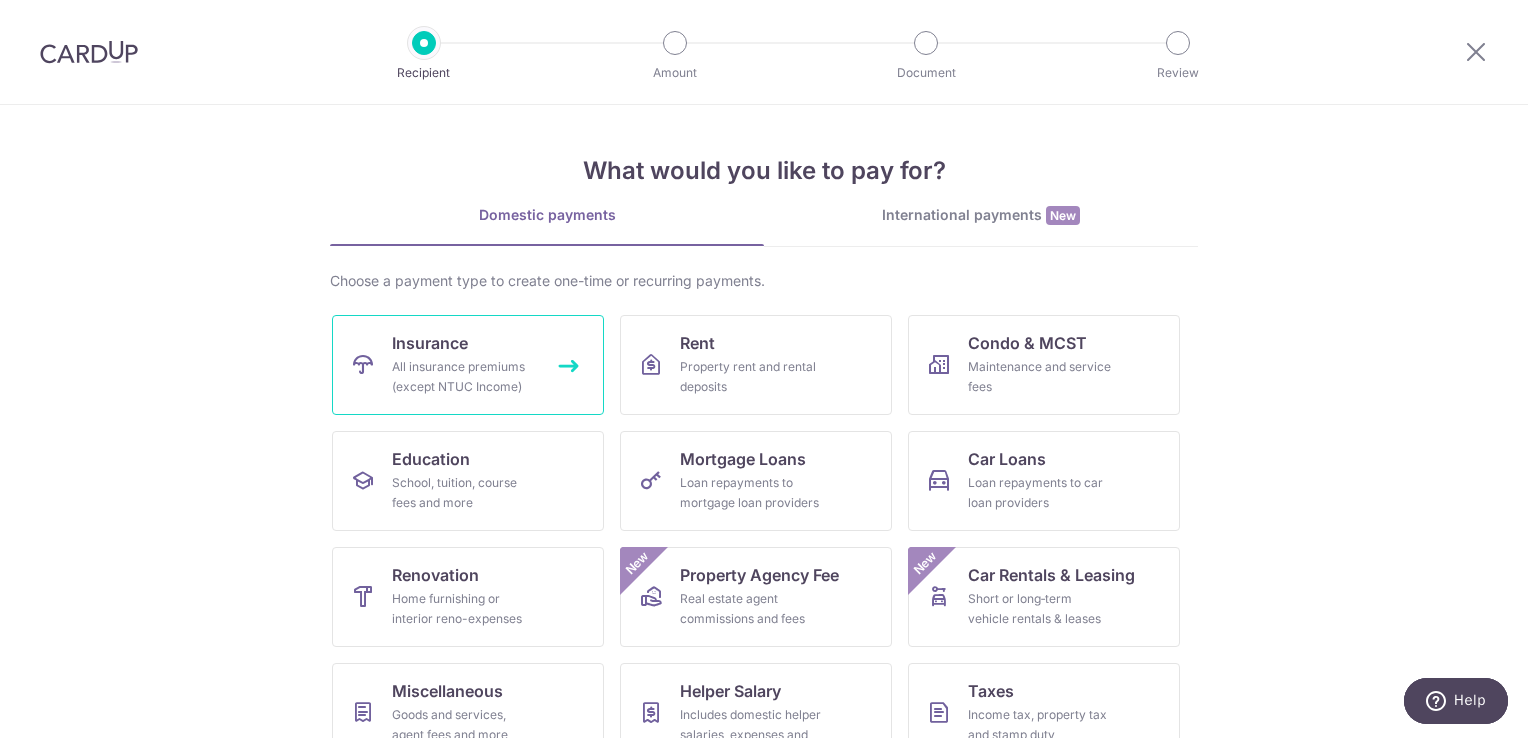 click on "All insurance premiums (except NTUC Income)" at bounding box center (464, 377) 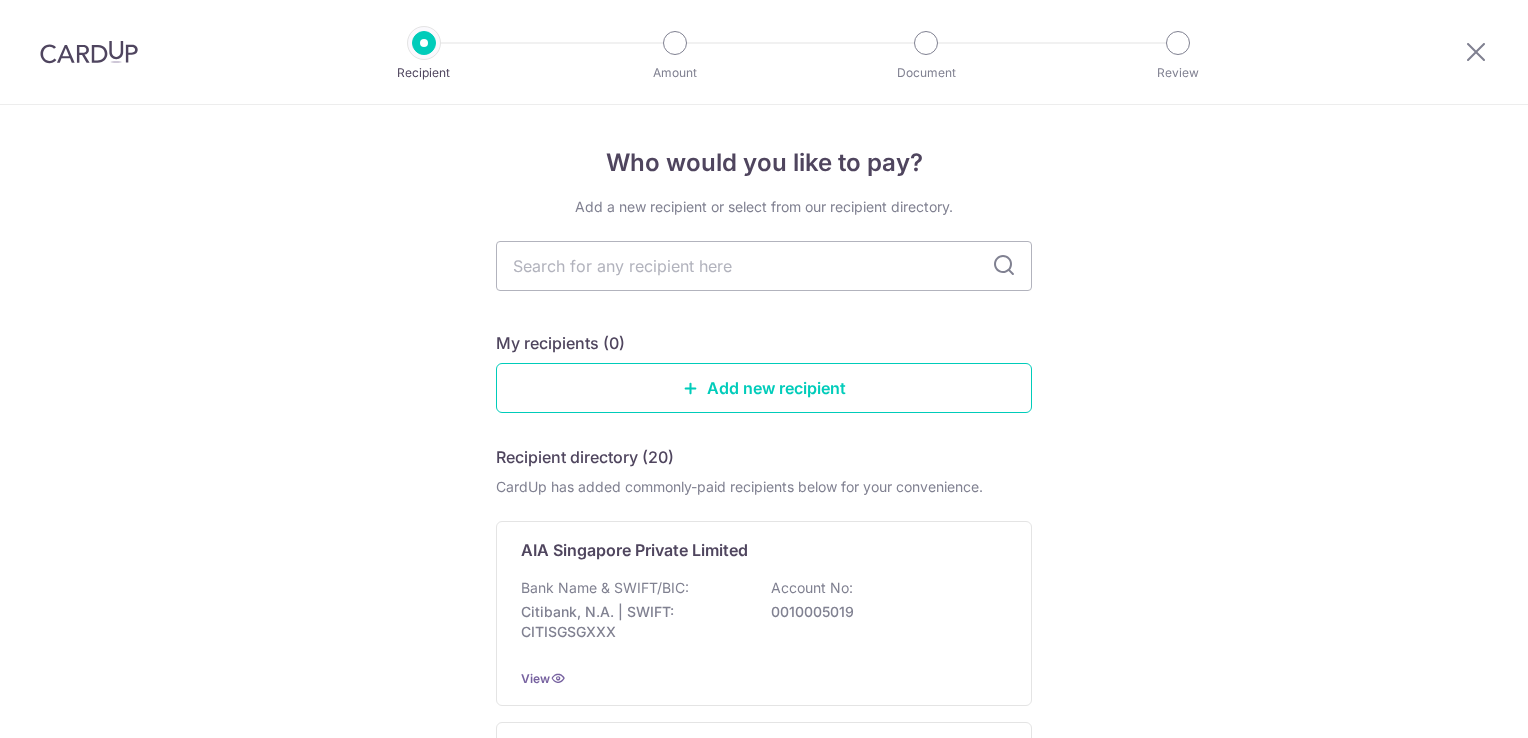 scroll, scrollTop: 0, scrollLeft: 0, axis: both 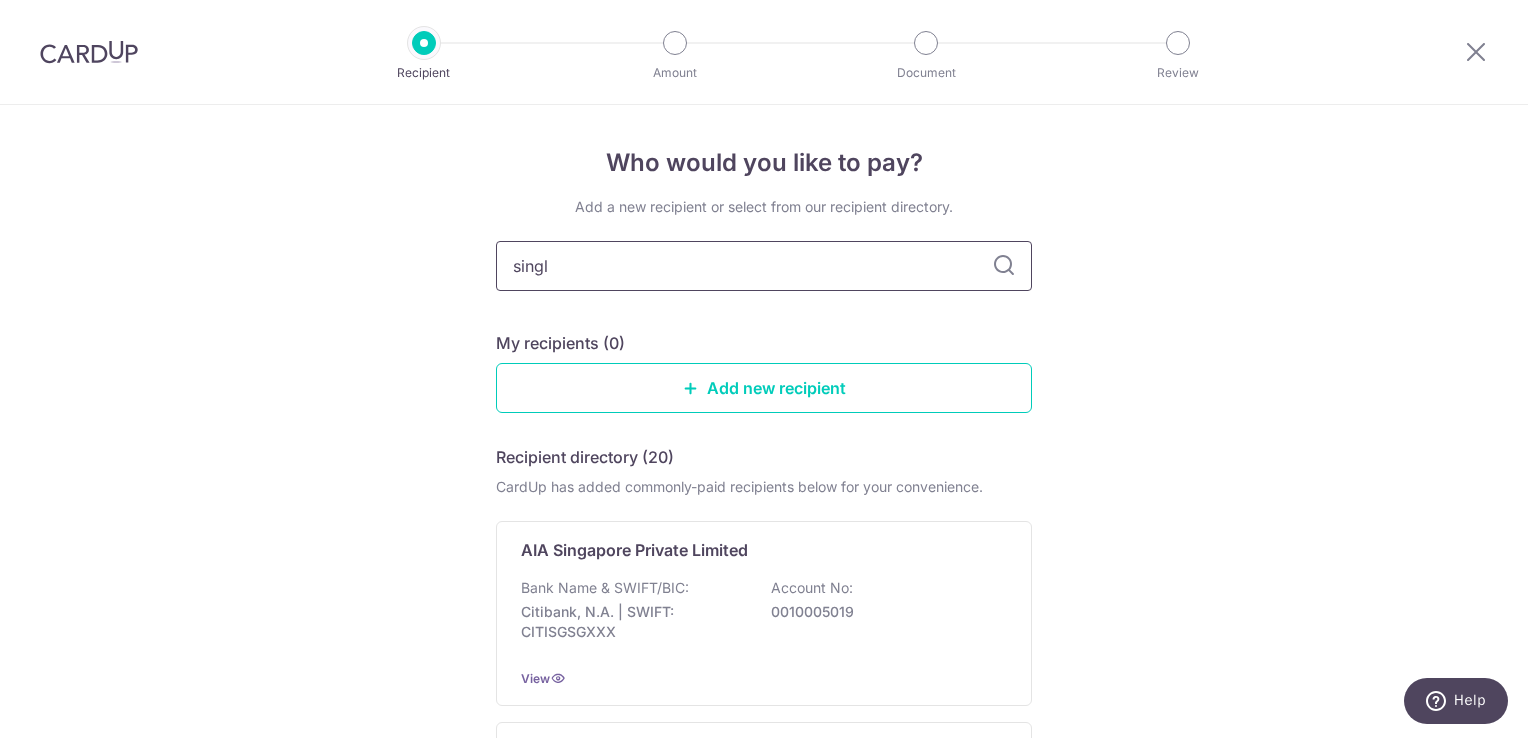 type on "singli" 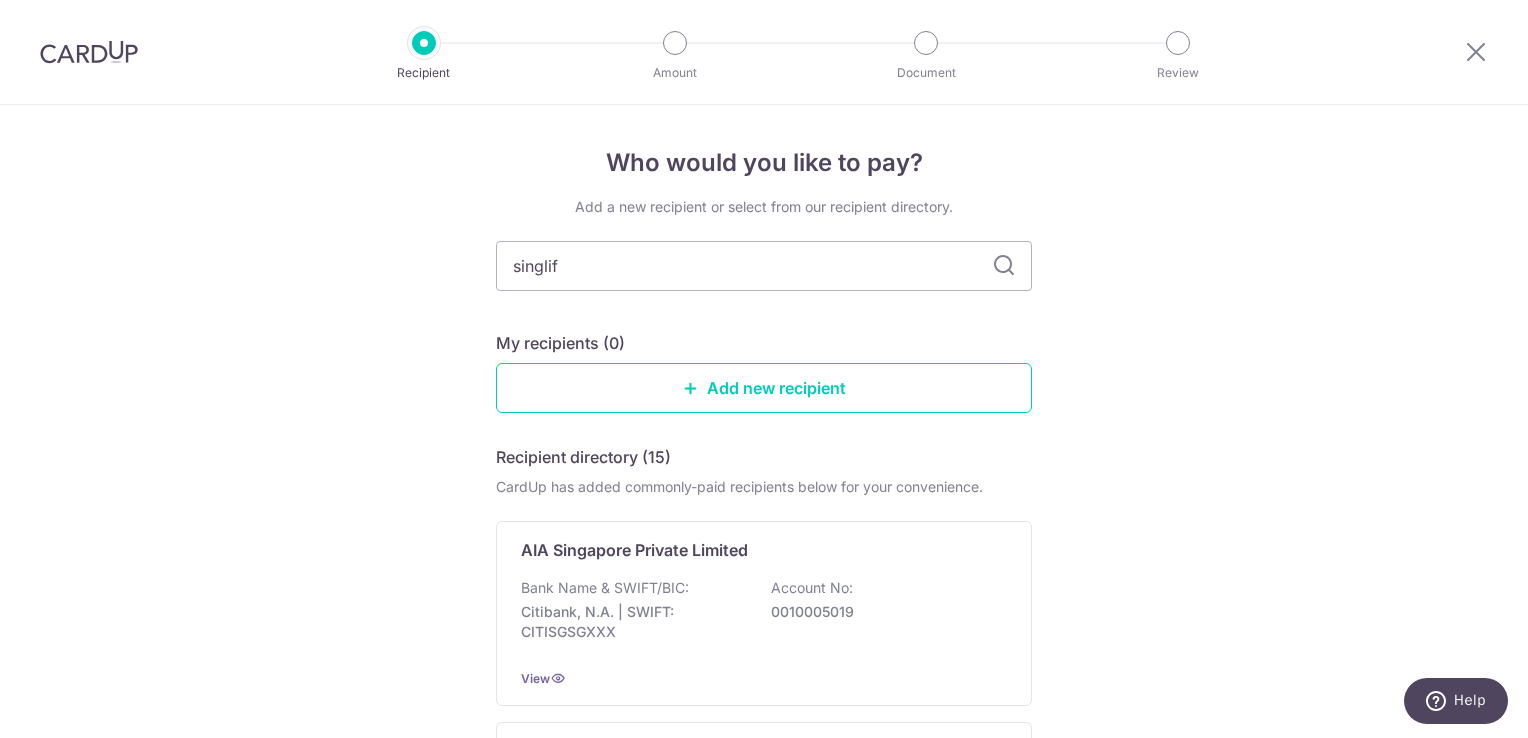 type on "singlife" 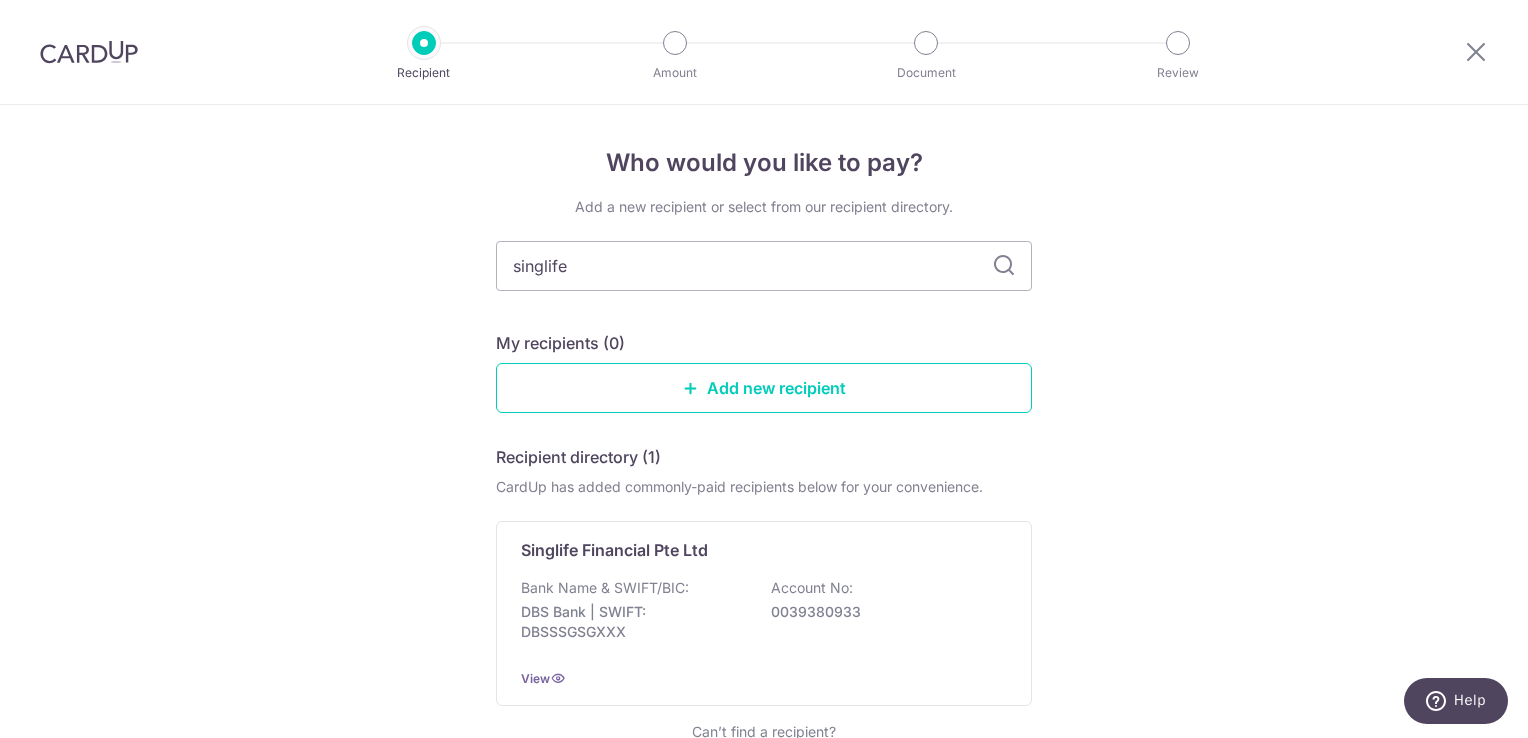 click at bounding box center [1004, 266] 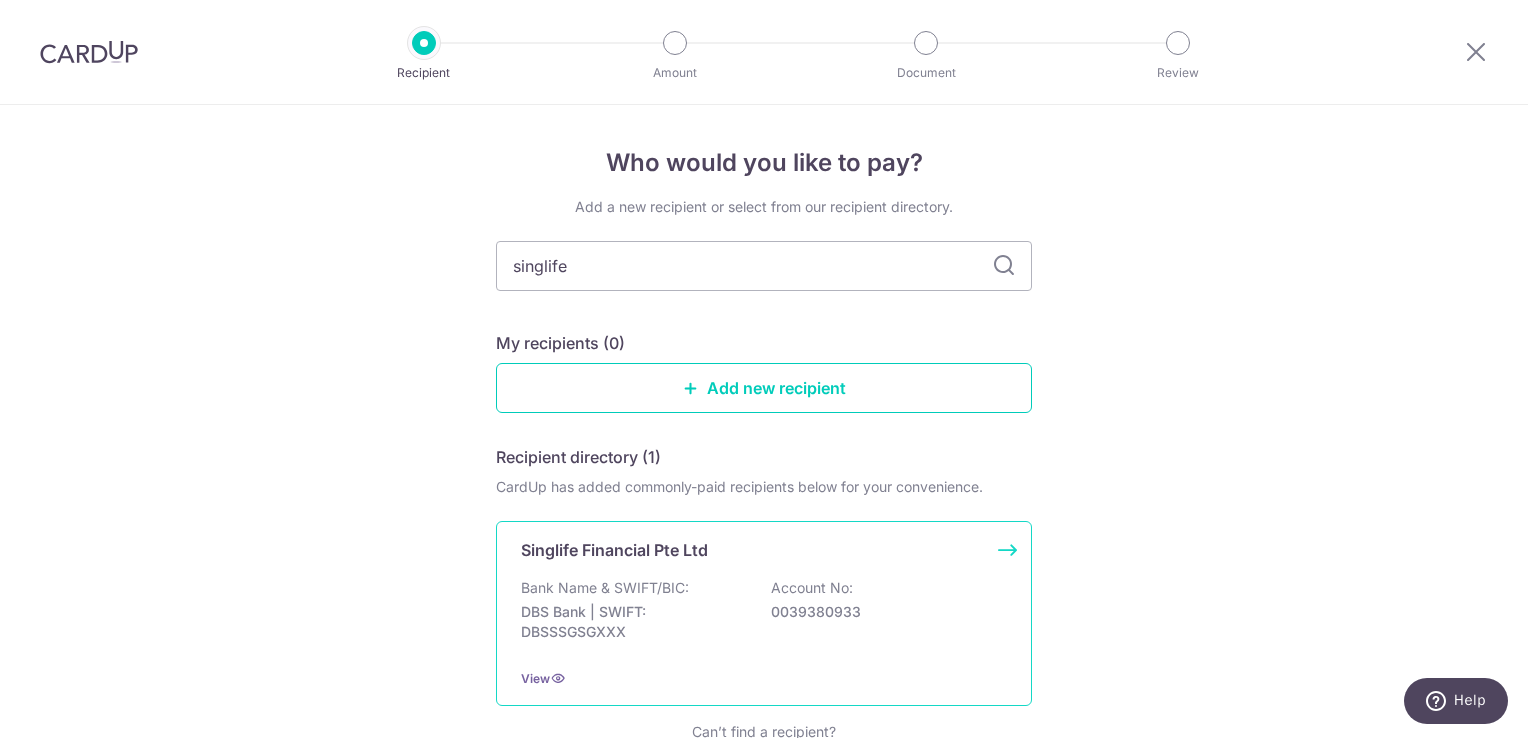 click on "Singlife Financial Pte Ltd
Bank Name & SWIFT/BIC:
DBS Bank | SWIFT: DBSSSGSGXXX
Account No:
0039380933
View" at bounding box center (764, 613) 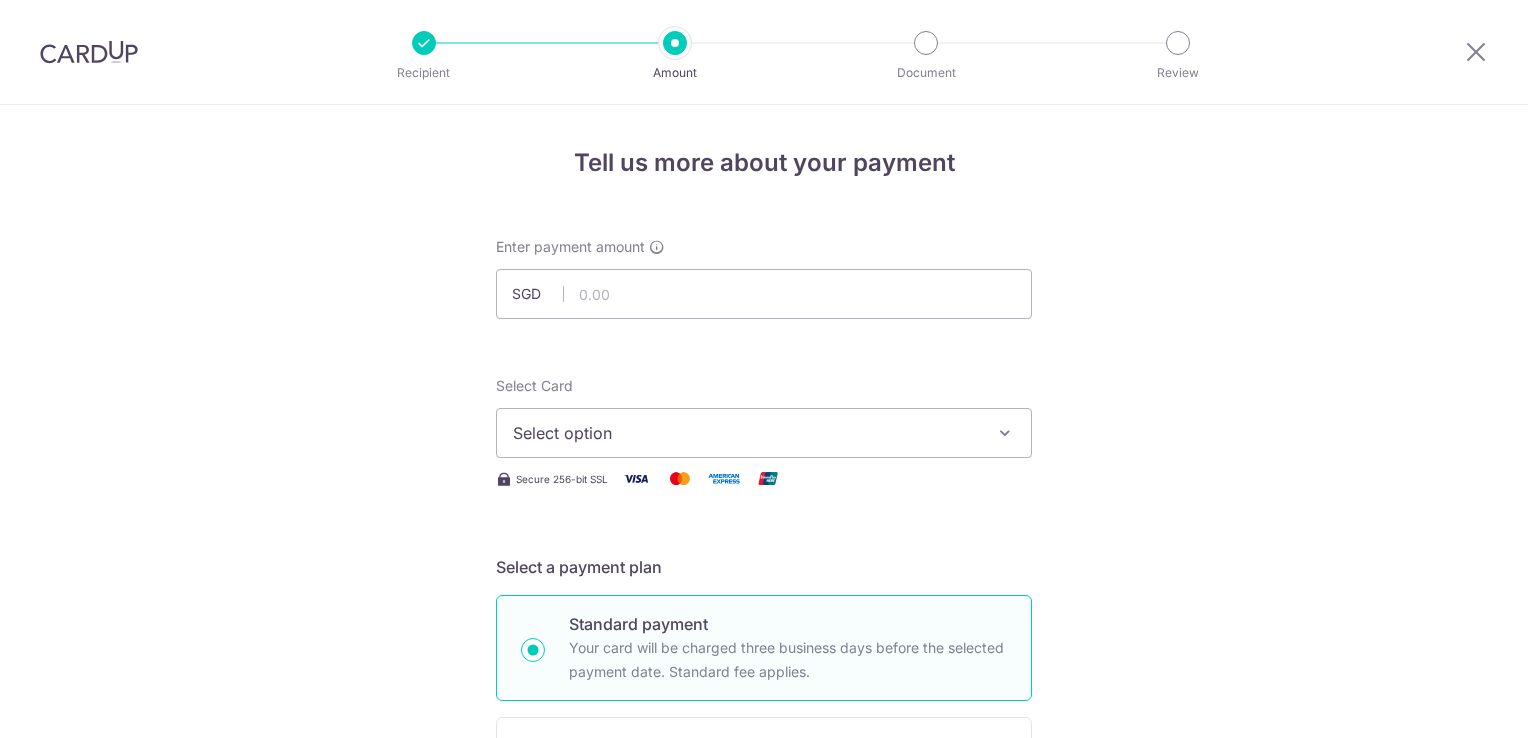 scroll, scrollTop: 0, scrollLeft: 0, axis: both 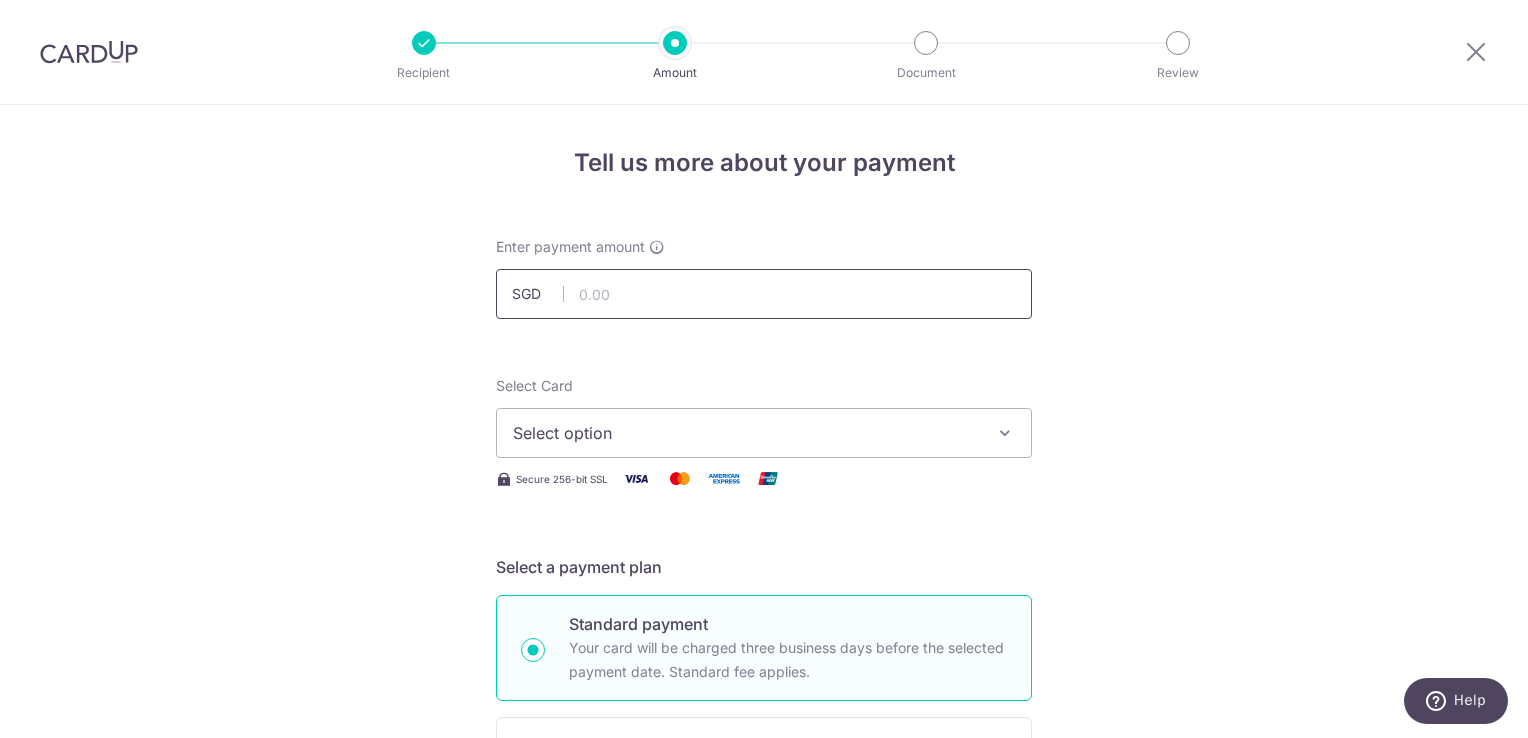 click at bounding box center [764, 294] 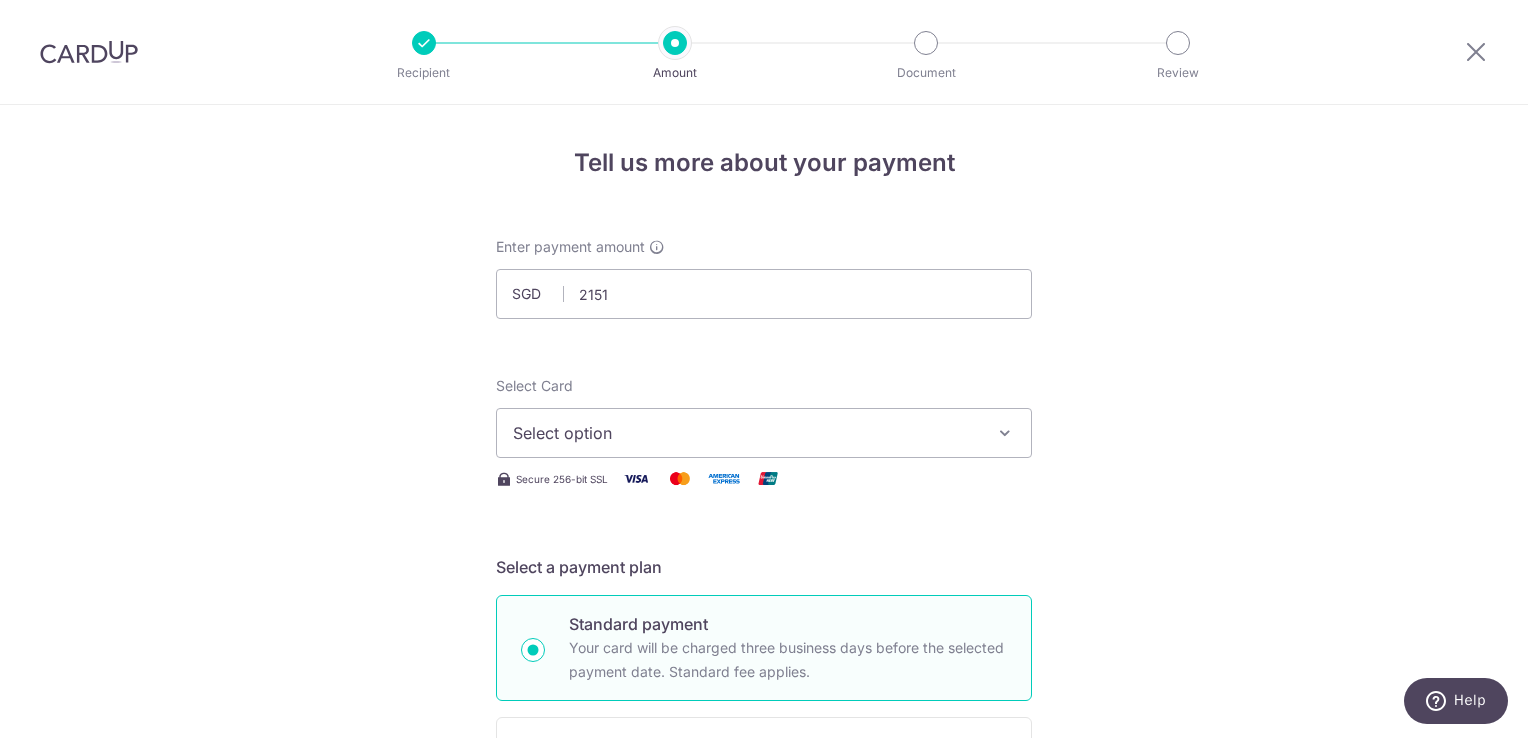 type on "2,151.00" 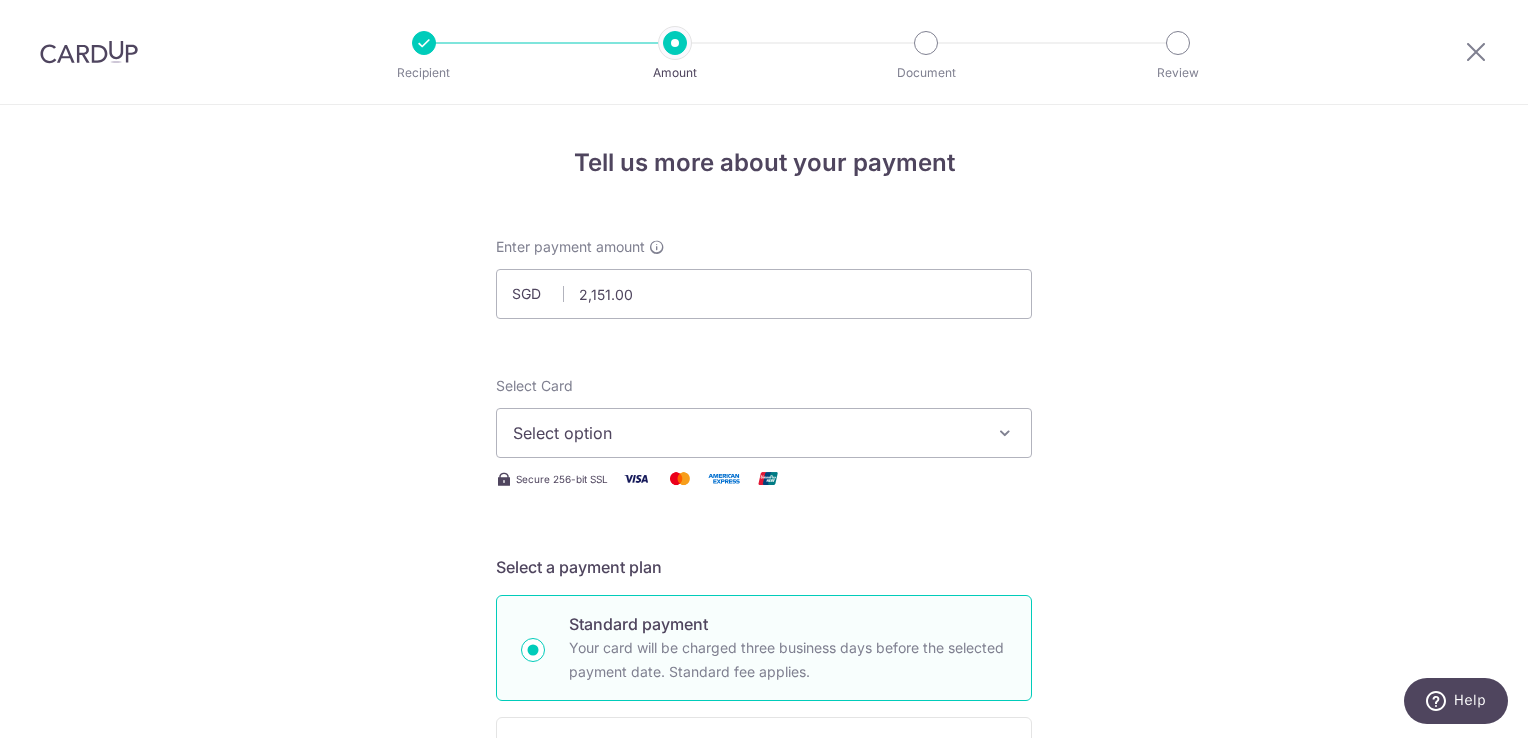 click on "Select option" at bounding box center [764, 433] 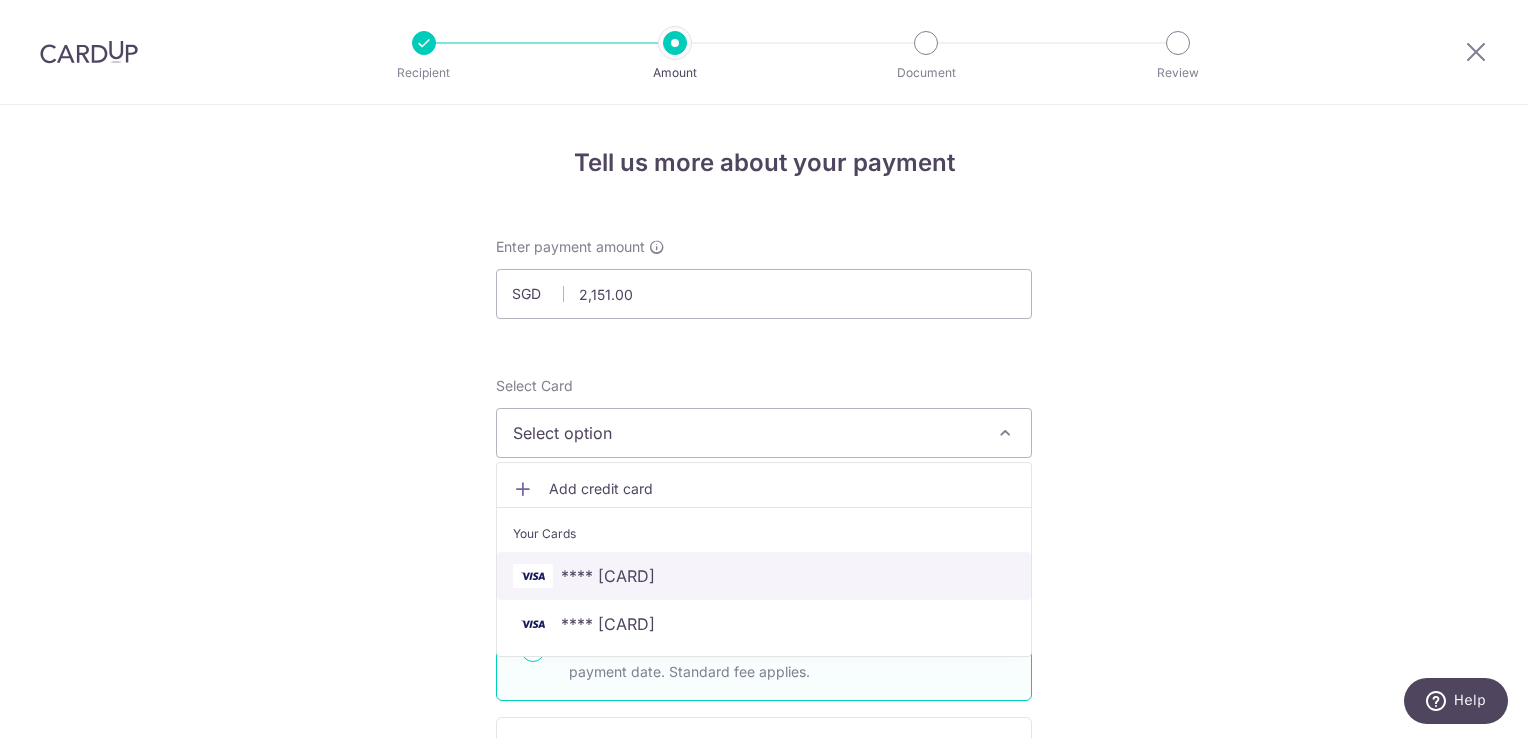 click on "[CREDIT CARD]" at bounding box center [764, 576] 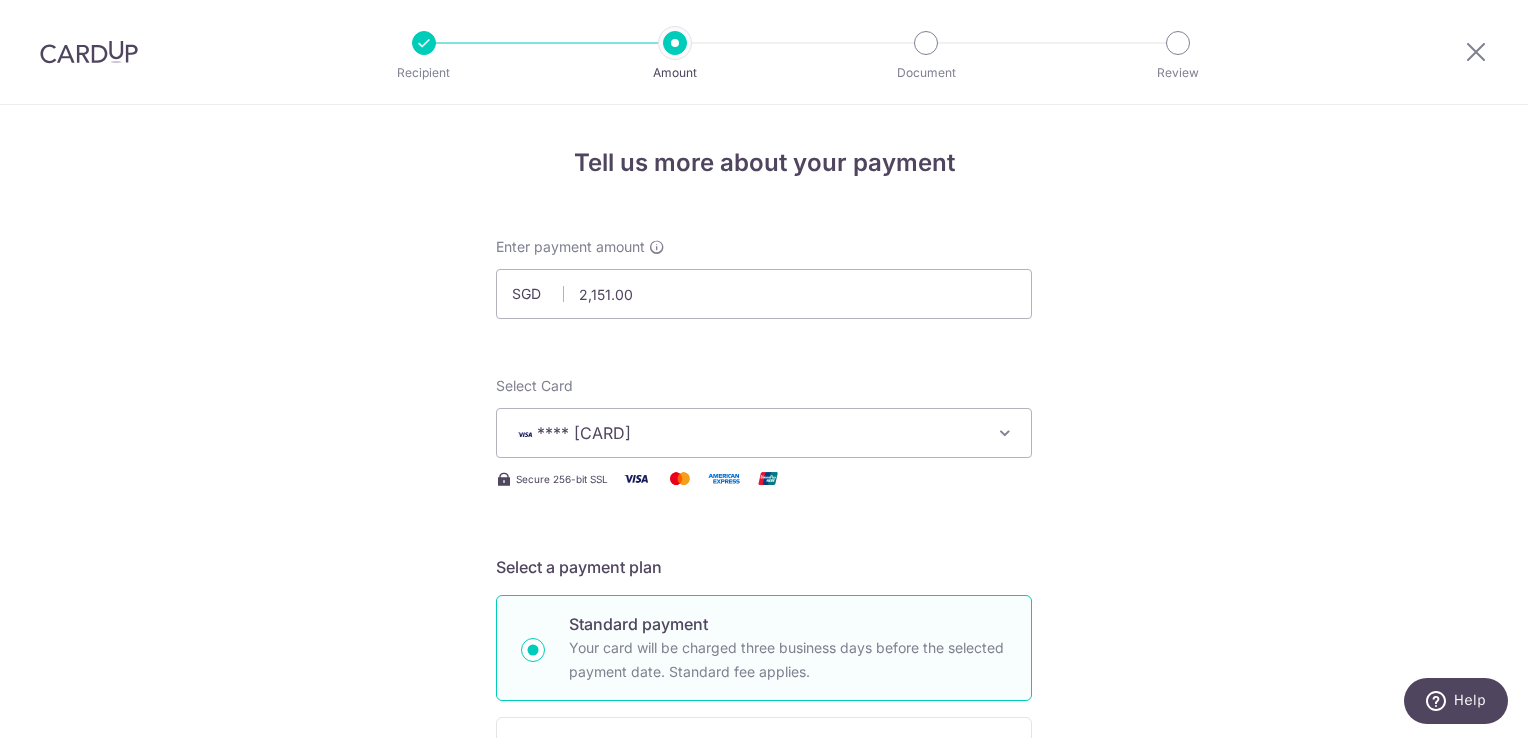 click on "Tell us more about your payment
Enter payment amount
SGD
2,151.00
2151.00
Select Card
**** 7315
Add credit card
Your Cards
**** 7315
**** 1024
Secure 256-bit SSL
Text
New card details
Card
Secure 256-bit SSL" at bounding box center [764, 1009] 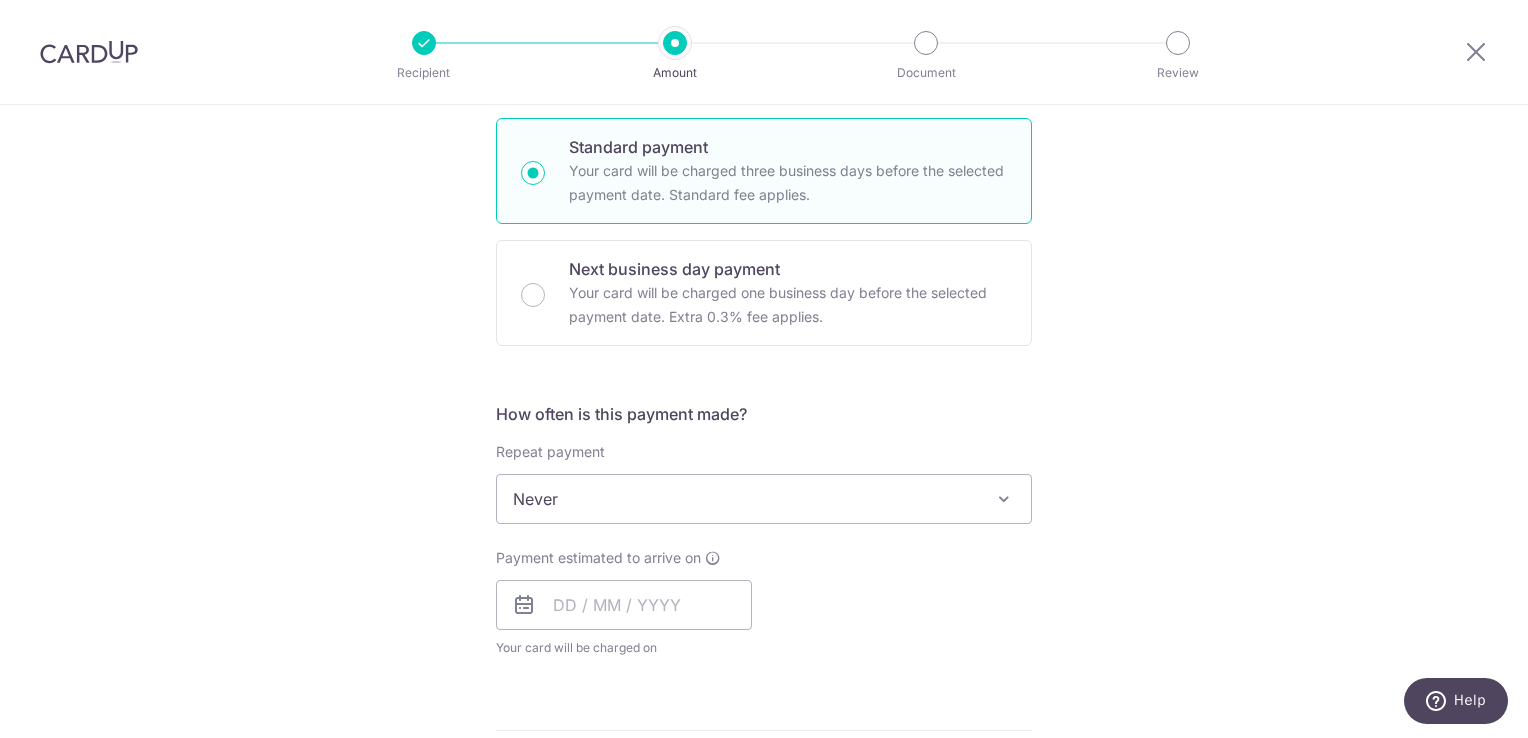 scroll, scrollTop: 600, scrollLeft: 0, axis: vertical 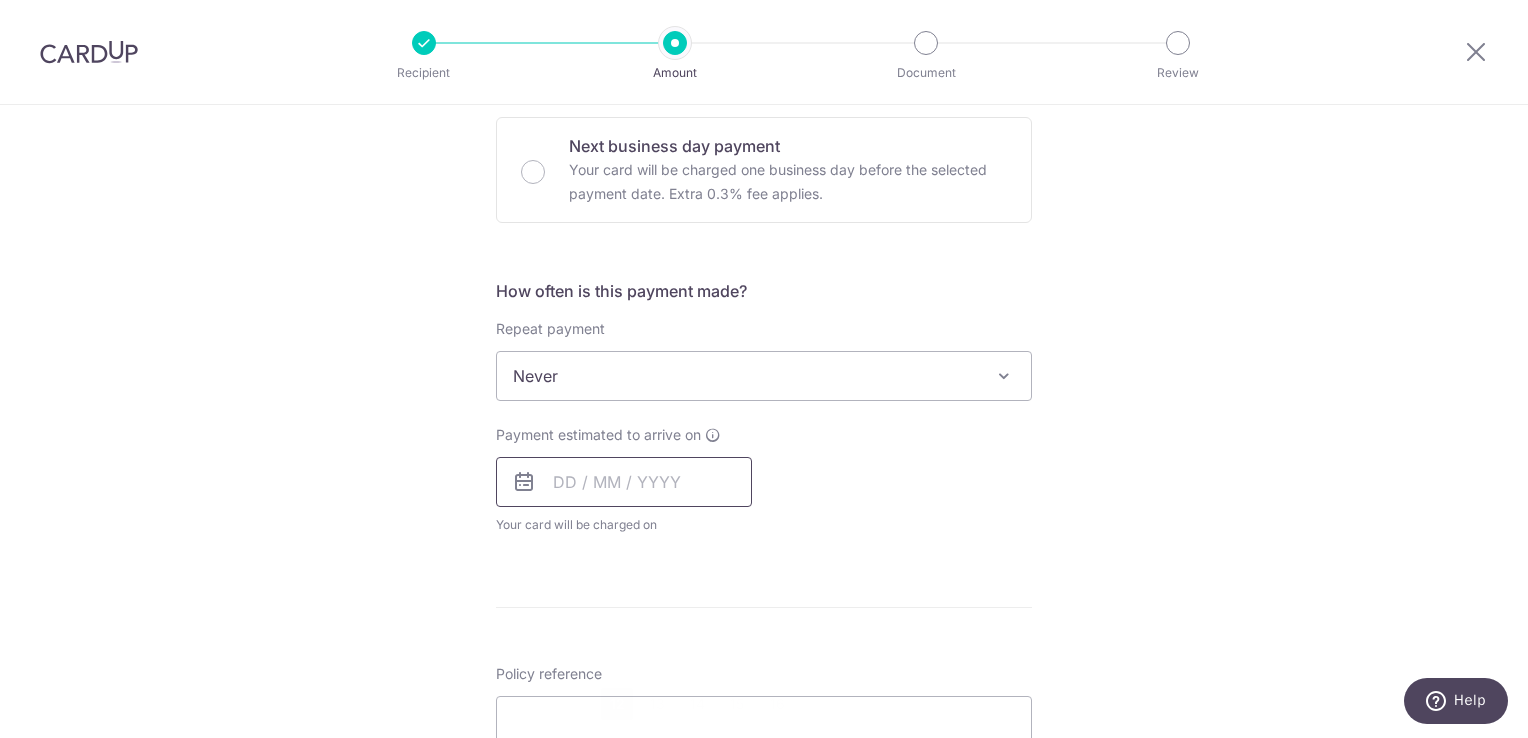 click at bounding box center [624, 482] 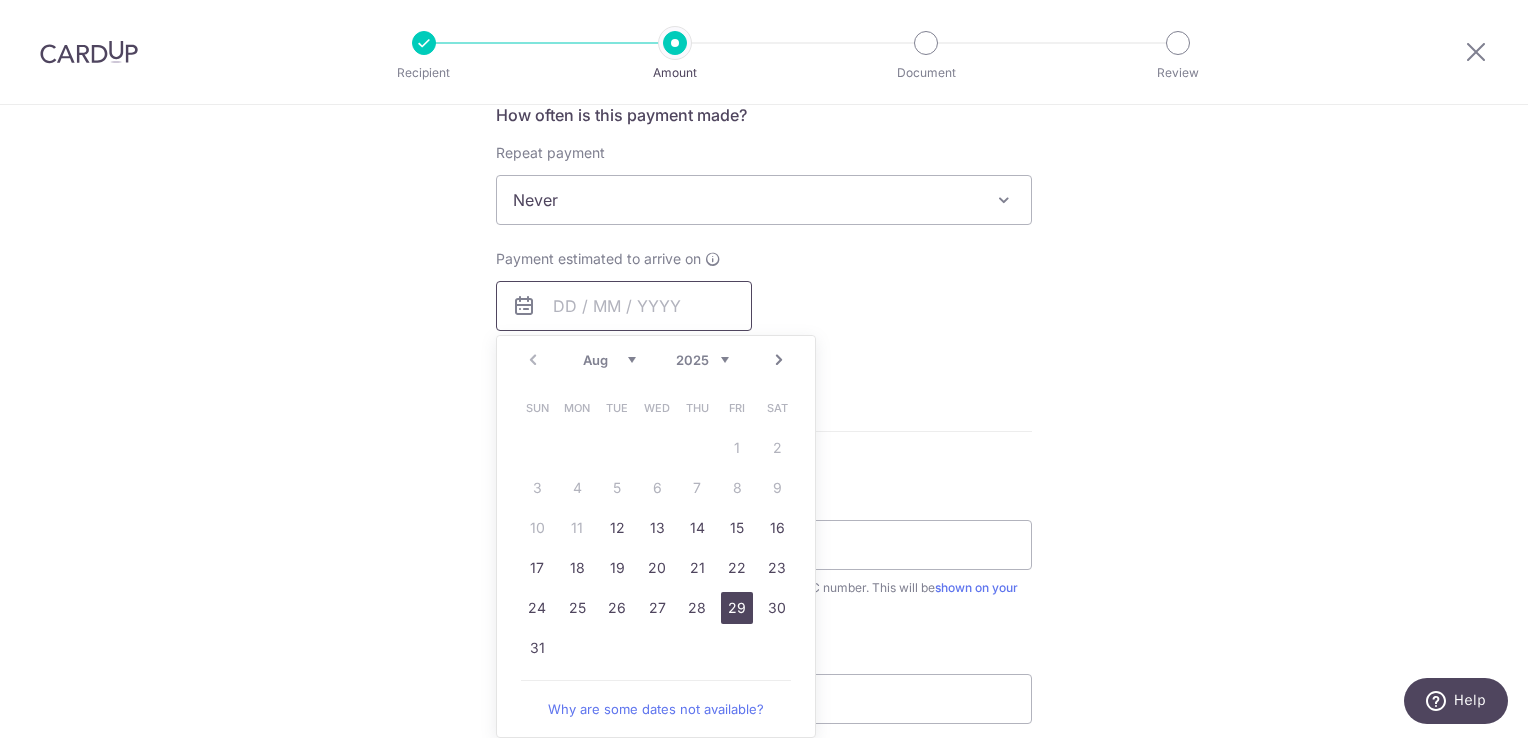 scroll, scrollTop: 800, scrollLeft: 0, axis: vertical 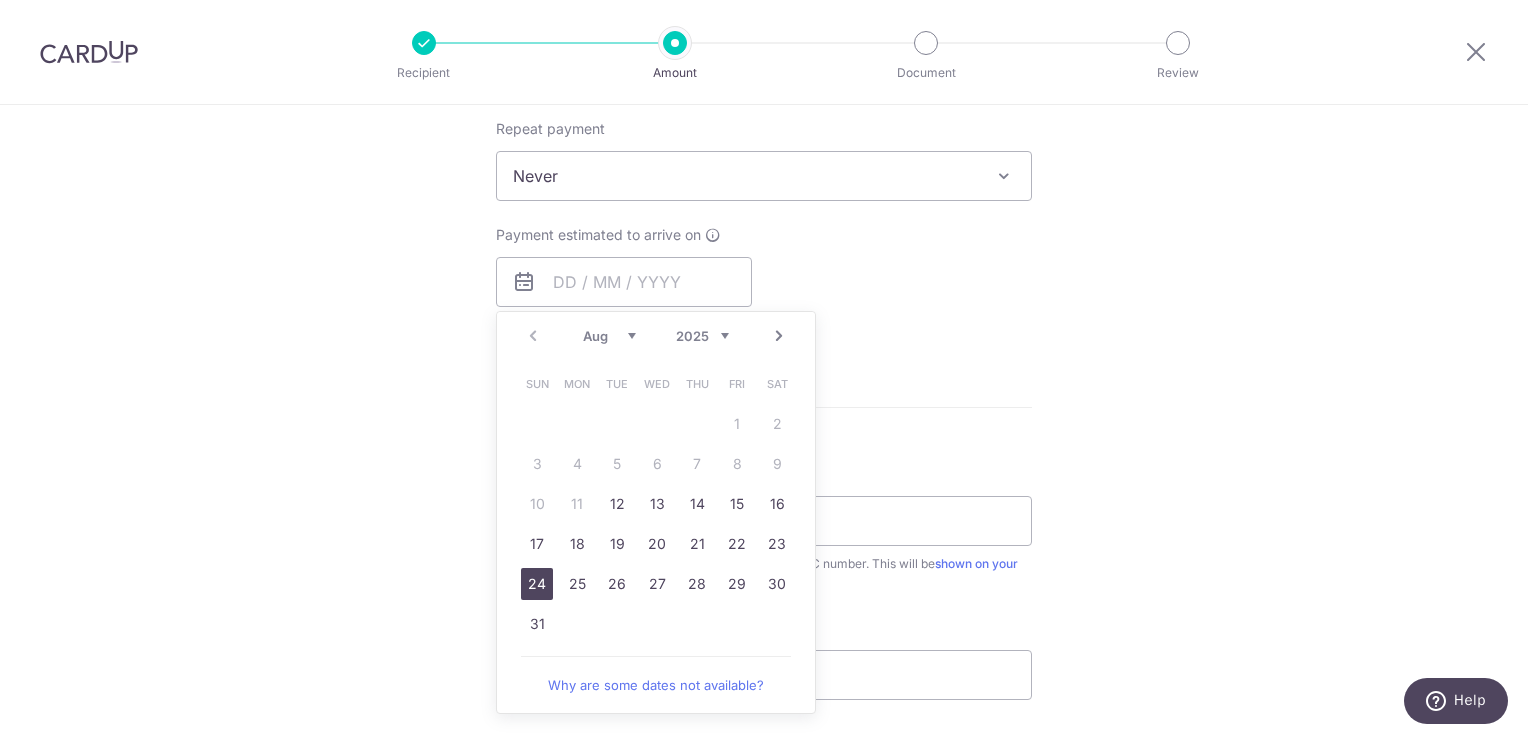 click on "24" at bounding box center (537, 584) 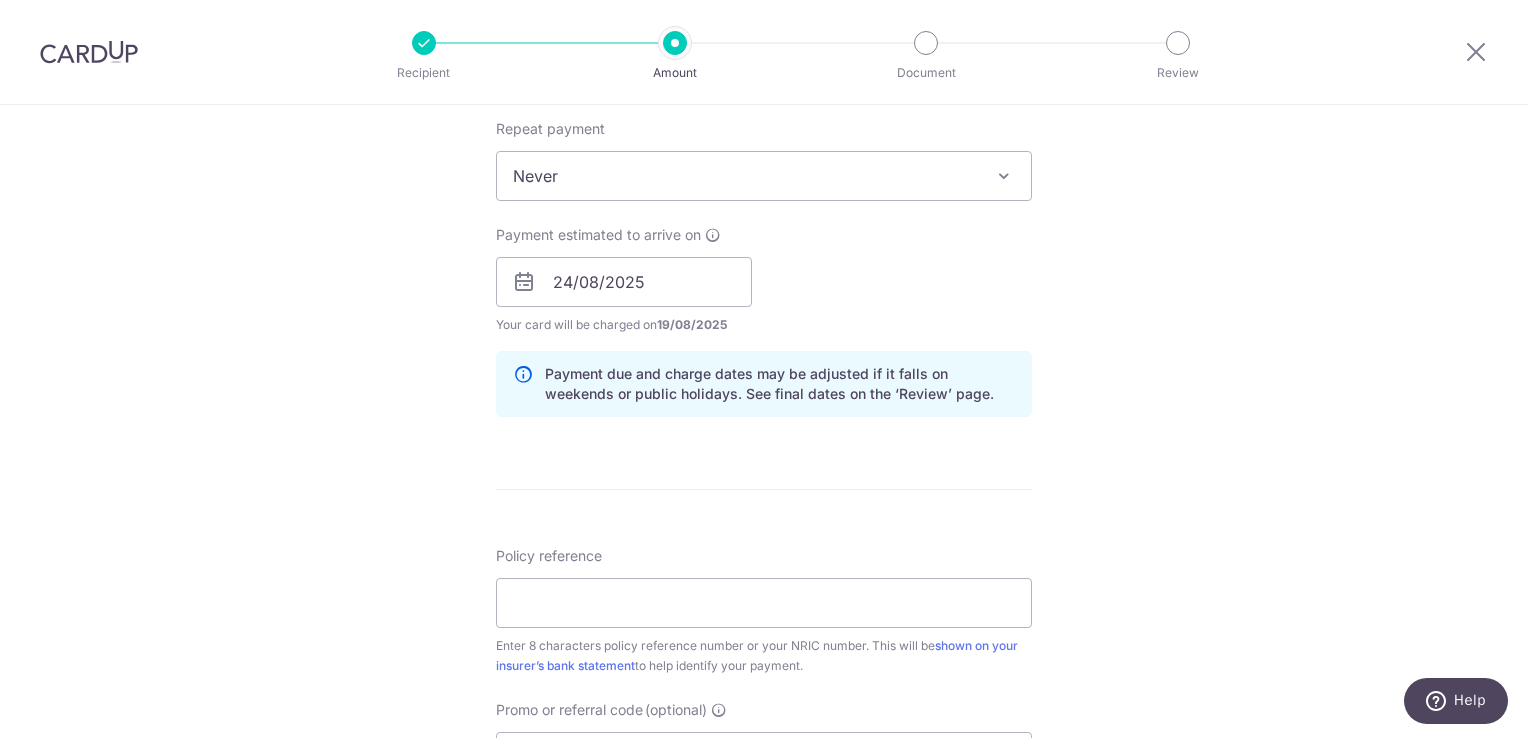 click on "Payment estimated to arrive on
24/08/2025
Prev Next Aug Sep Oct Nov Dec 2025 2026 2027 2028 2029 2030 2031 2032 2033 2034 2035 Sun Mon Tue Wed Thu Fri Sat           1 2 3 4 5 6 7 8 9 10 11 12 13 14 15 16 17 18 19 20 21 22 23 24 25 26 27 28 29 30 31
Your card will be charged on  19/08/2025  for the first payment
* If your payment is funded by  9:00am SGT on Thursday 07/08/2025
08/08/2025
No. of Payments" at bounding box center (764, 280) 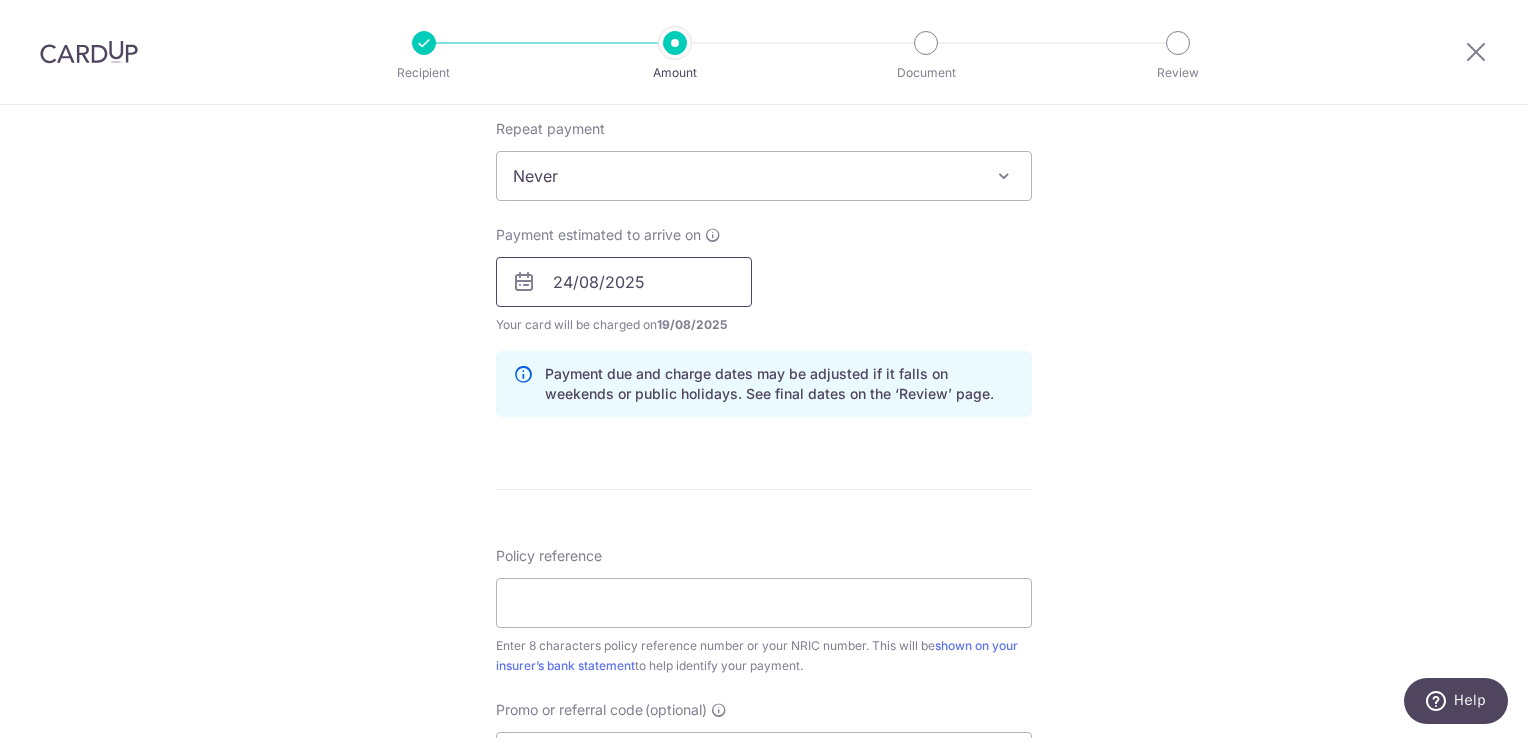 click on "24/08/2025" at bounding box center (624, 282) 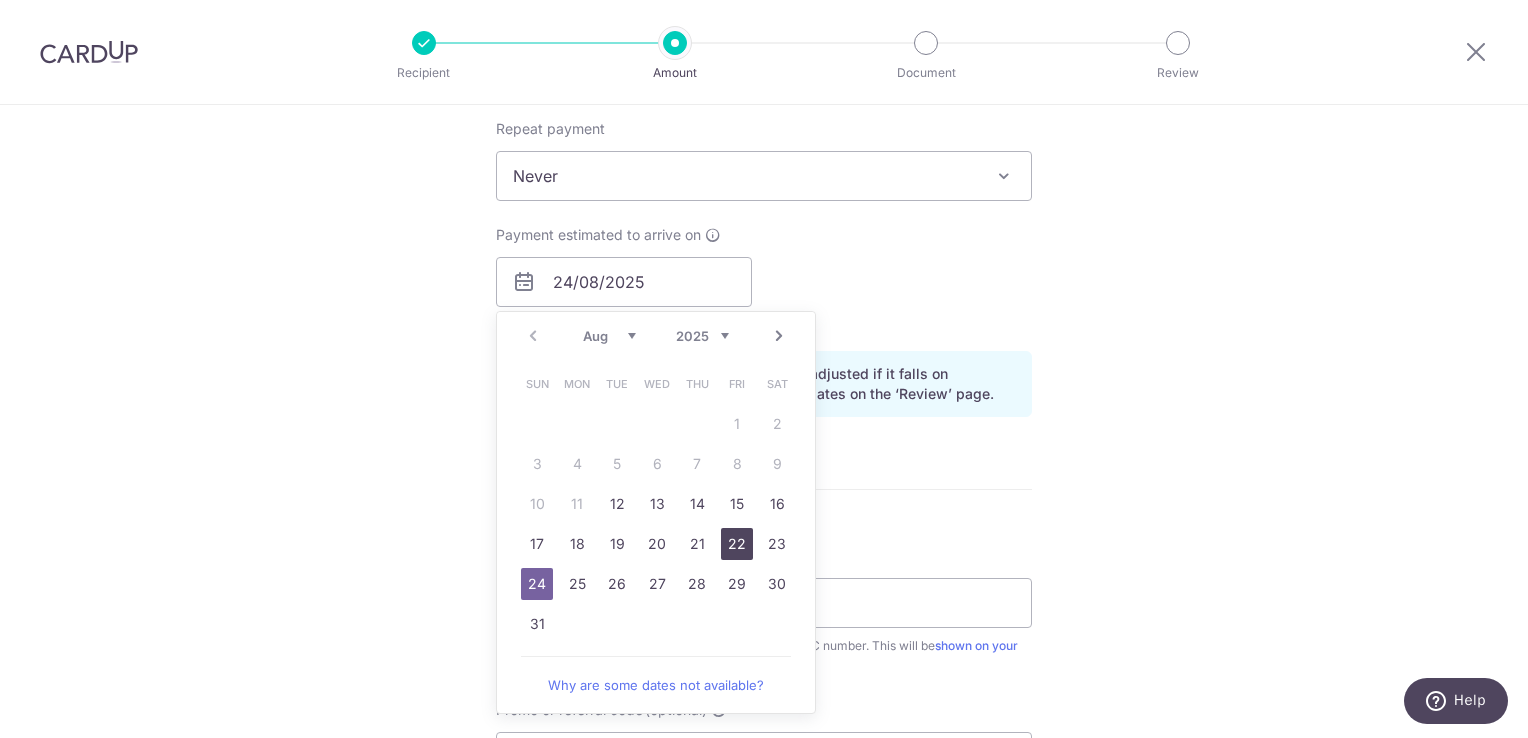 click on "22" at bounding box center [737, 544] 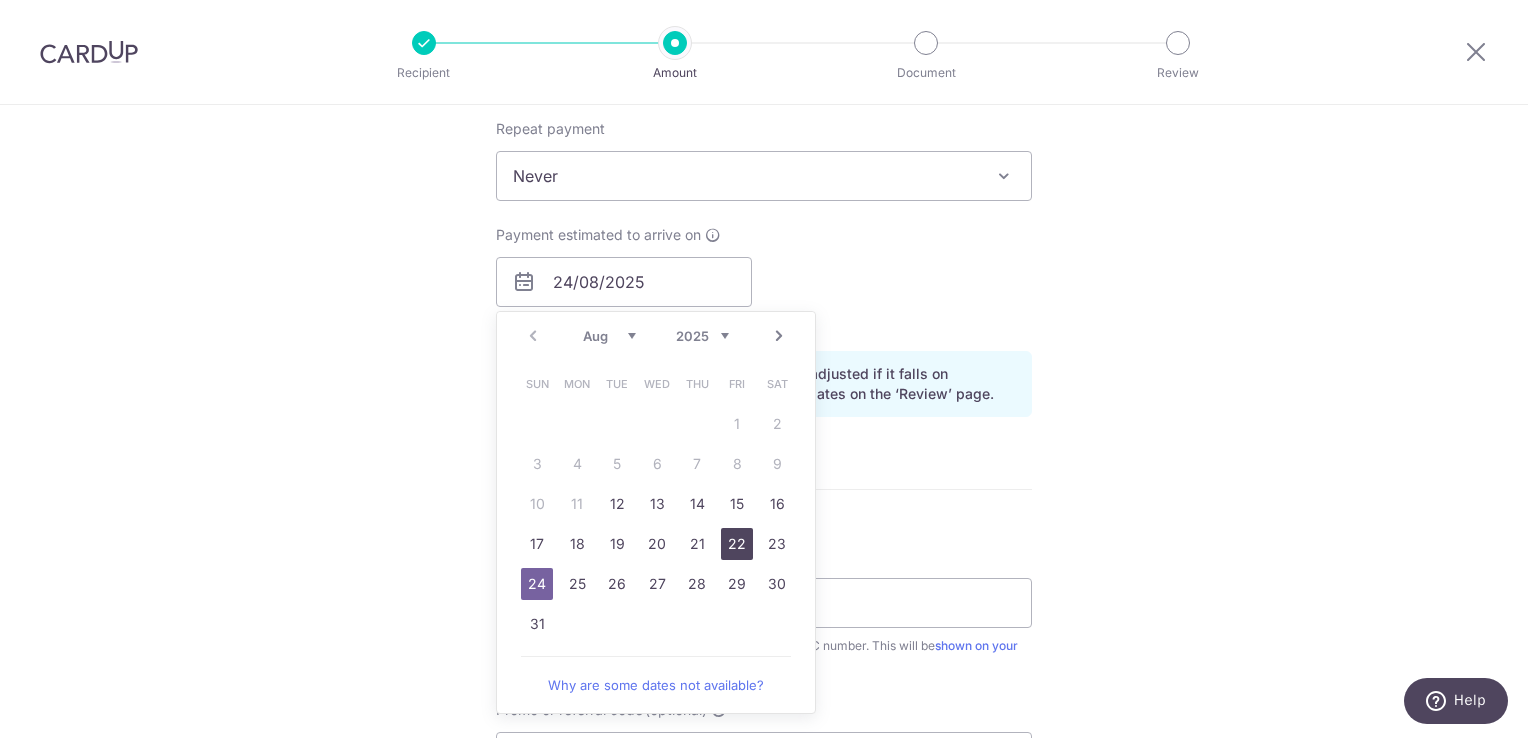 type on "22/08/2025" 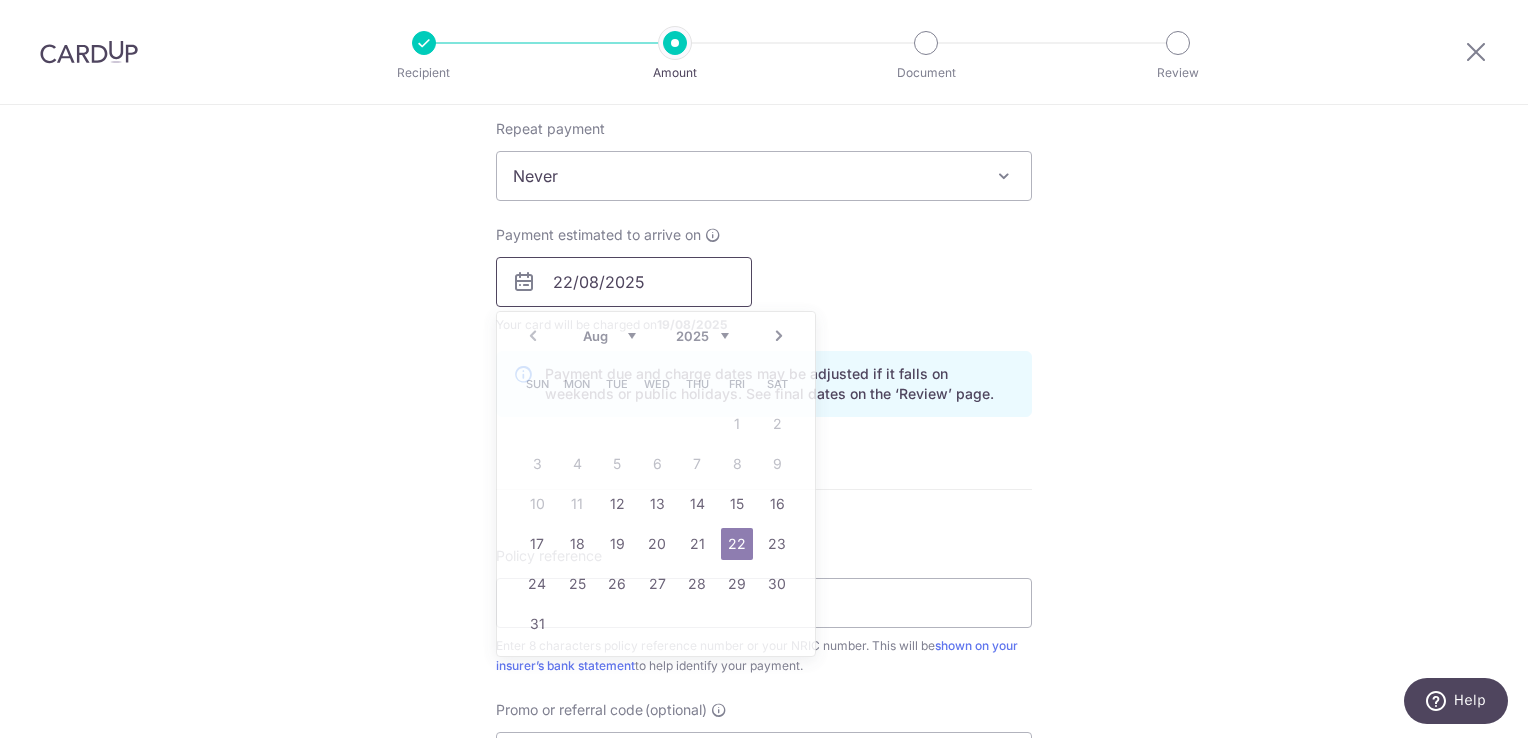 click on "22/08/2025" at bounding box center [624, 282] 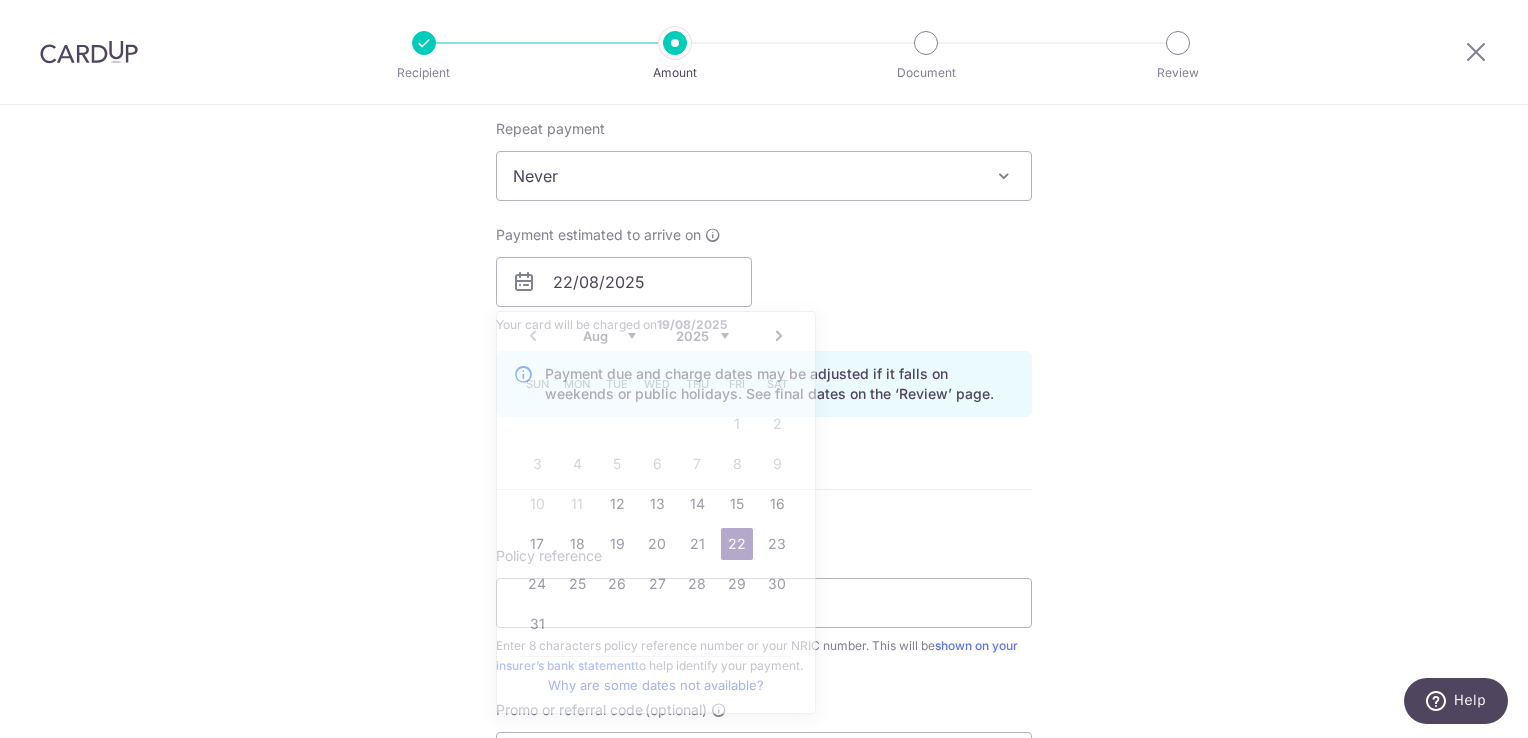 click on "Tell us more about your payment
Enter payment amount
SGD
2,151.00
2151.00
Select Card
**** 7315
Add credit card
Your Cards
**** 7315
**** 1024
Secure 256-bit SSL
Text
New card details
Card
Secure 256-bit SSL" at bounding box center [764, 250] 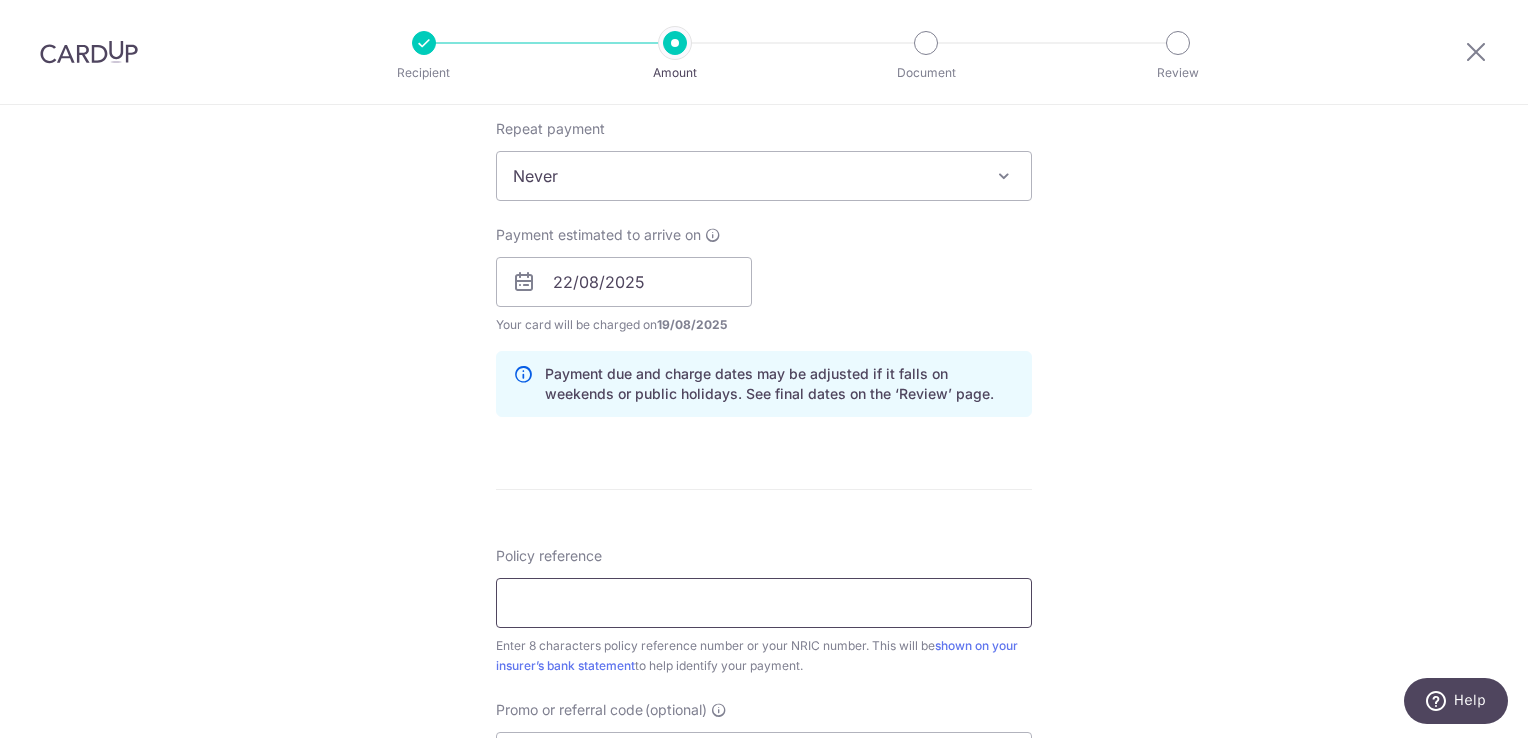 click on "Policy reference" at bounding box center [764, 603] 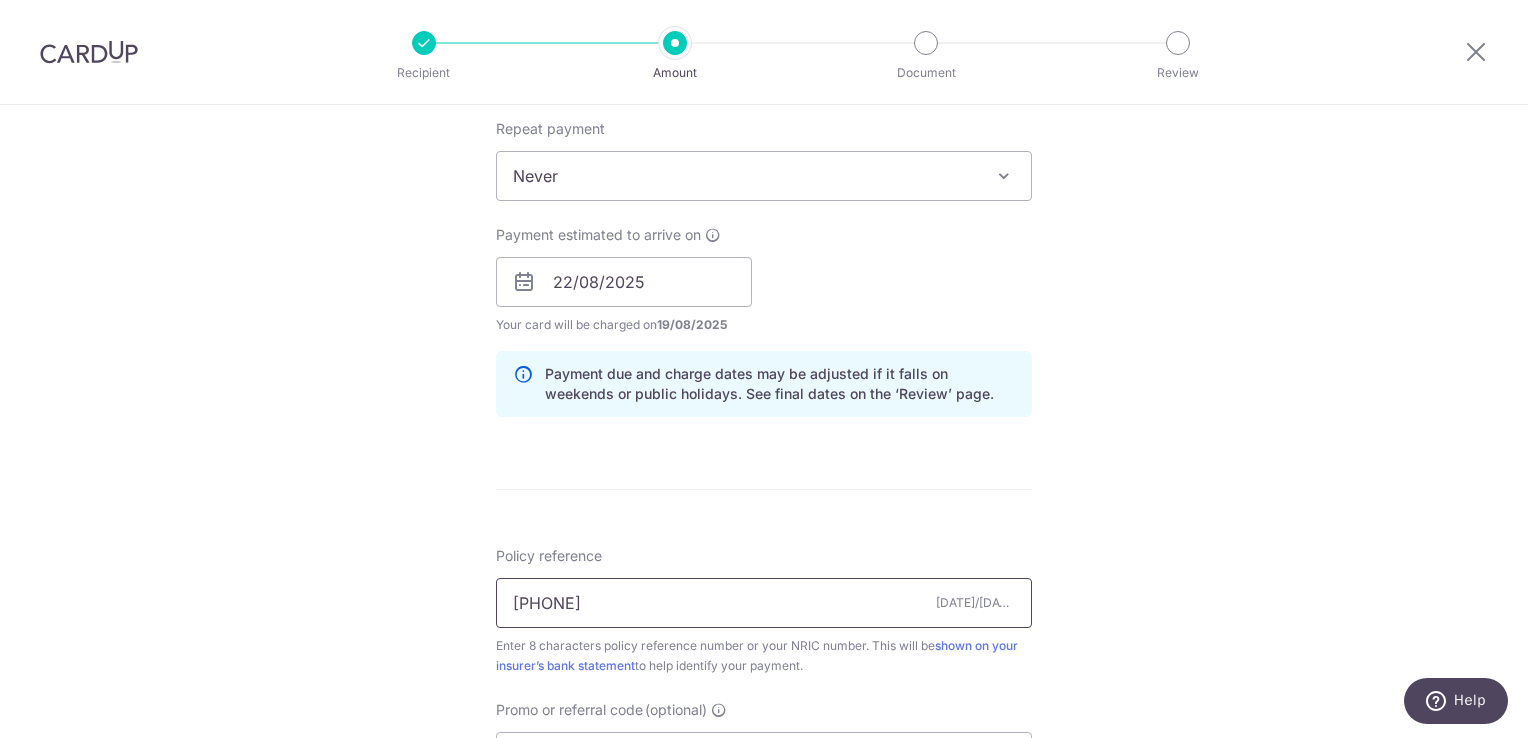 type on "[PHONE]" 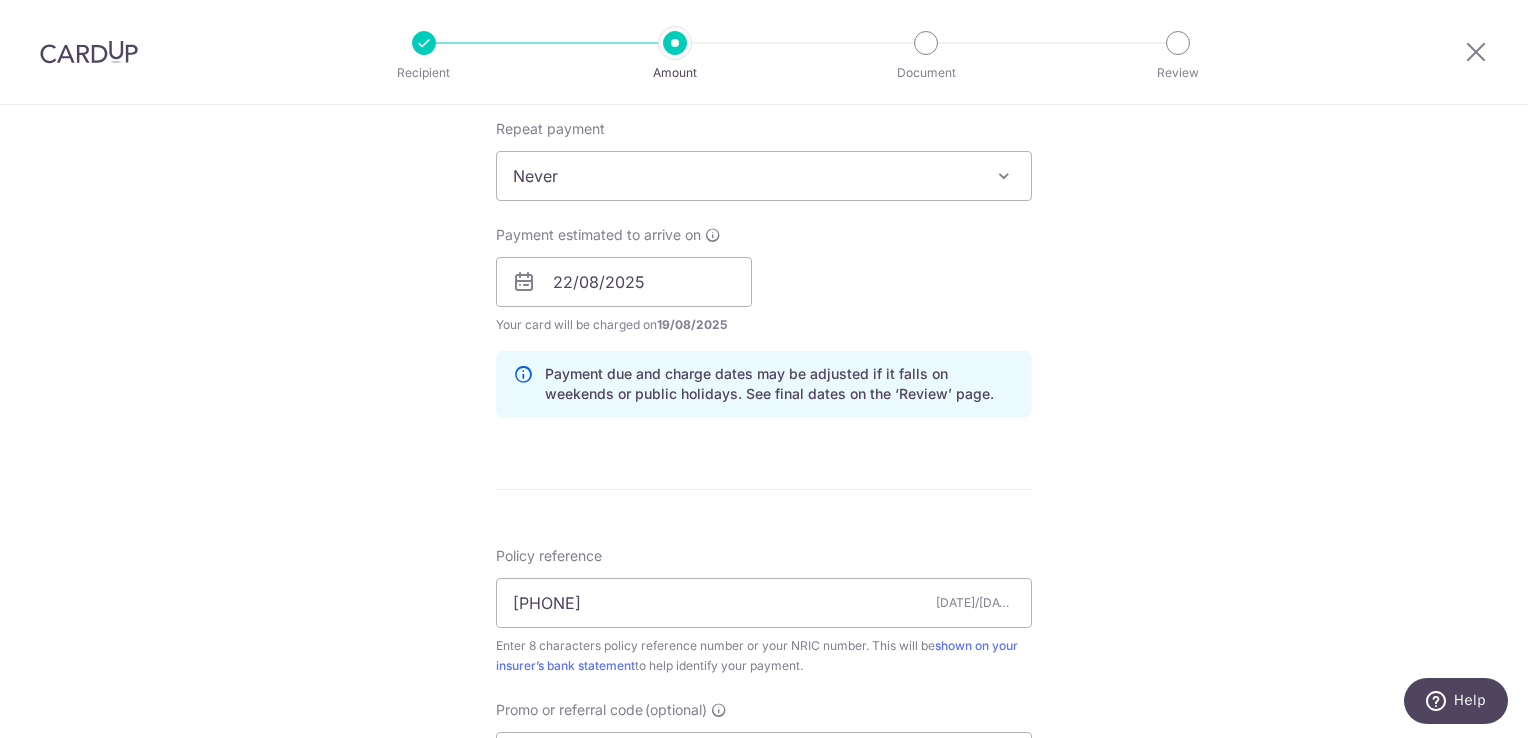 click on "Tell us more about your payment
Enter payment amount
SGD
2,151.00
2151.00
Select Card
**** 7315
Add credit card
Your Cards
**** 7315
**** 1024
Secure 256-bit SSL
Text
New card details
Card
Secure 256-bit SSL" at bounding box center [764, 250] 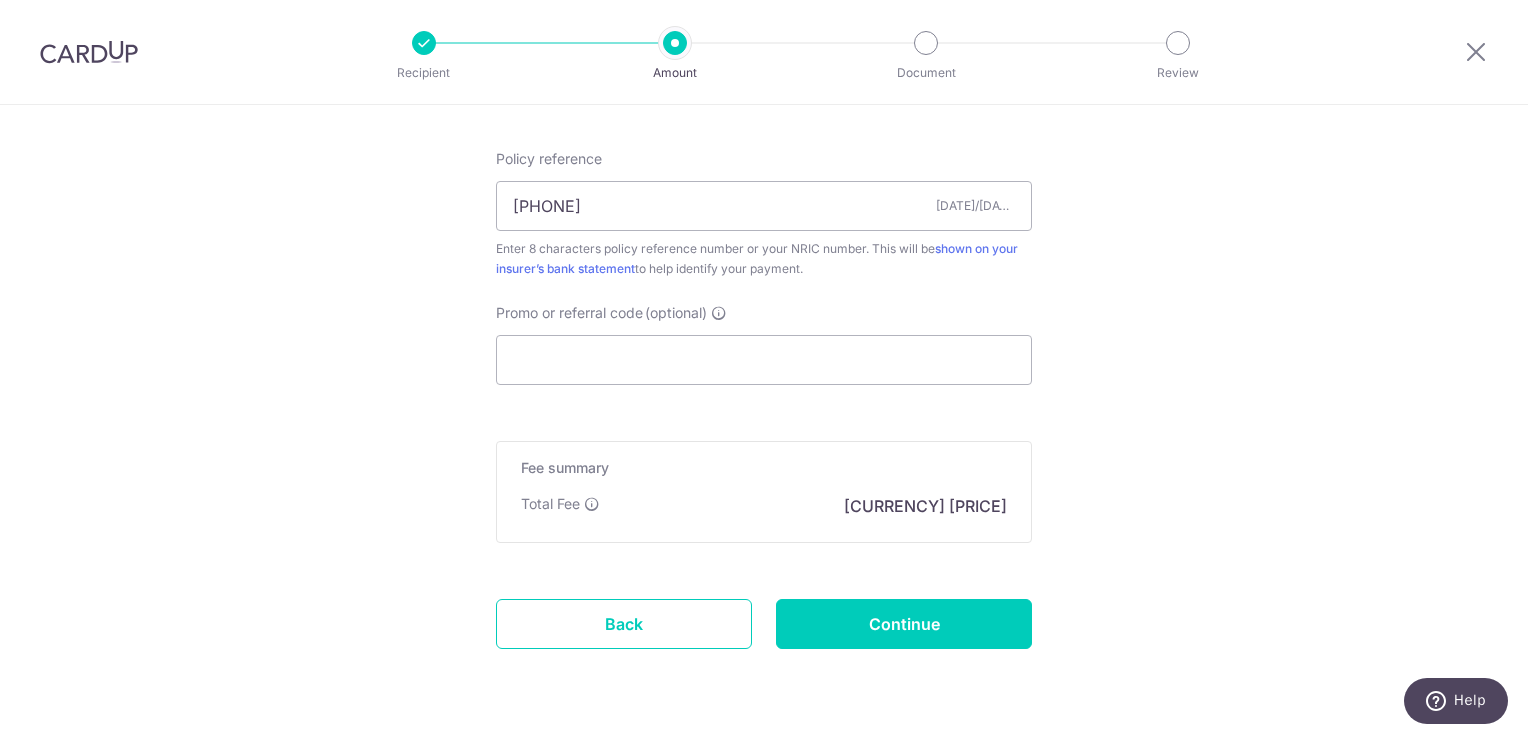 scroll, scrollTop: 1200, scrollLeft: 0, axis: vertical 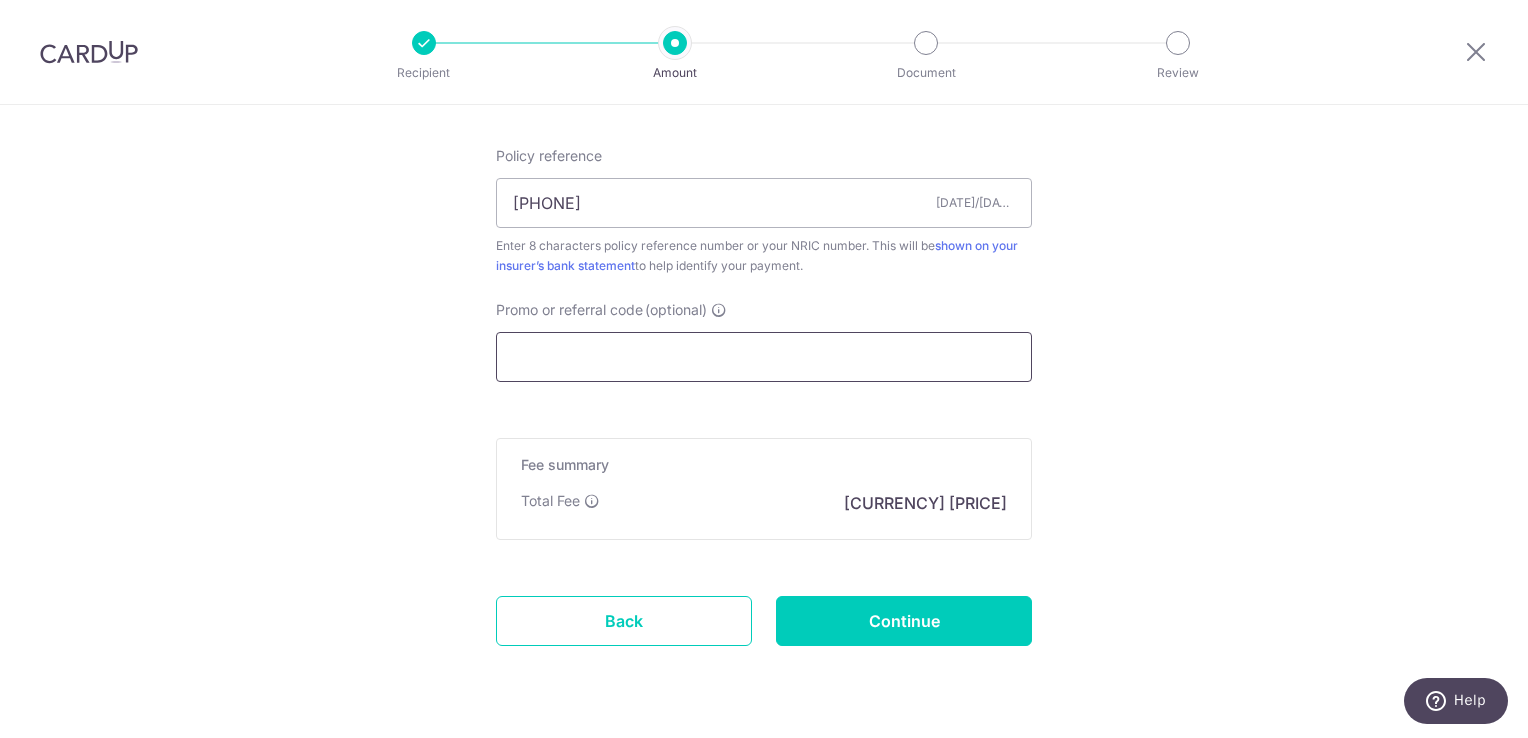 click on "Promo or referral code
(optional)" at bounding box center [764, 357] 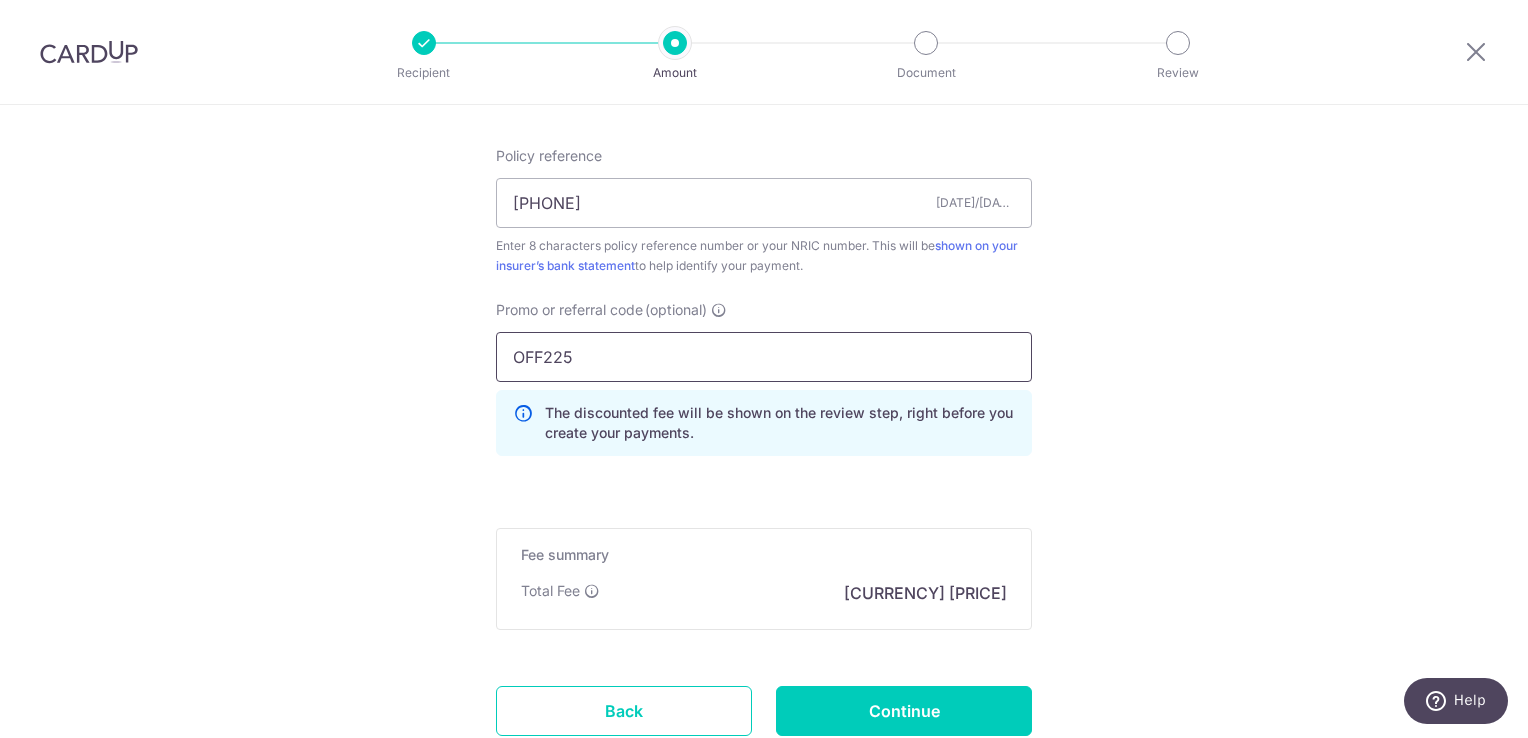 type on "OFF225" 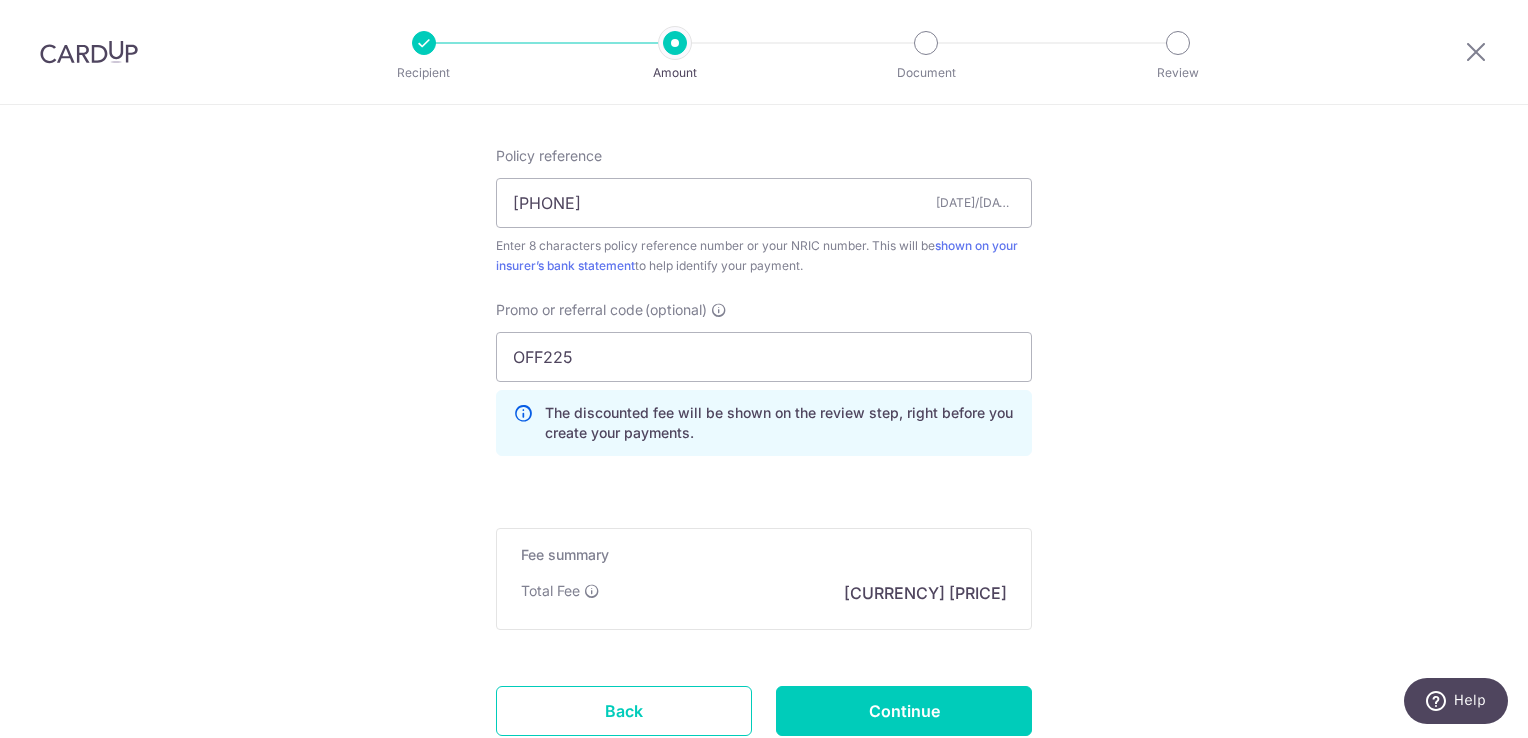 click on "Tell us more about your payment
Enter payment amount
SGD
2,151.00
2151.00
Select Card
**** 7315
Add credit card
Your Cards
**** 7315
**** 1024
Secure 256-bit SSL
Text
New card details
Card
Secure 256-bit SSL" at bounding box center (764, -105) 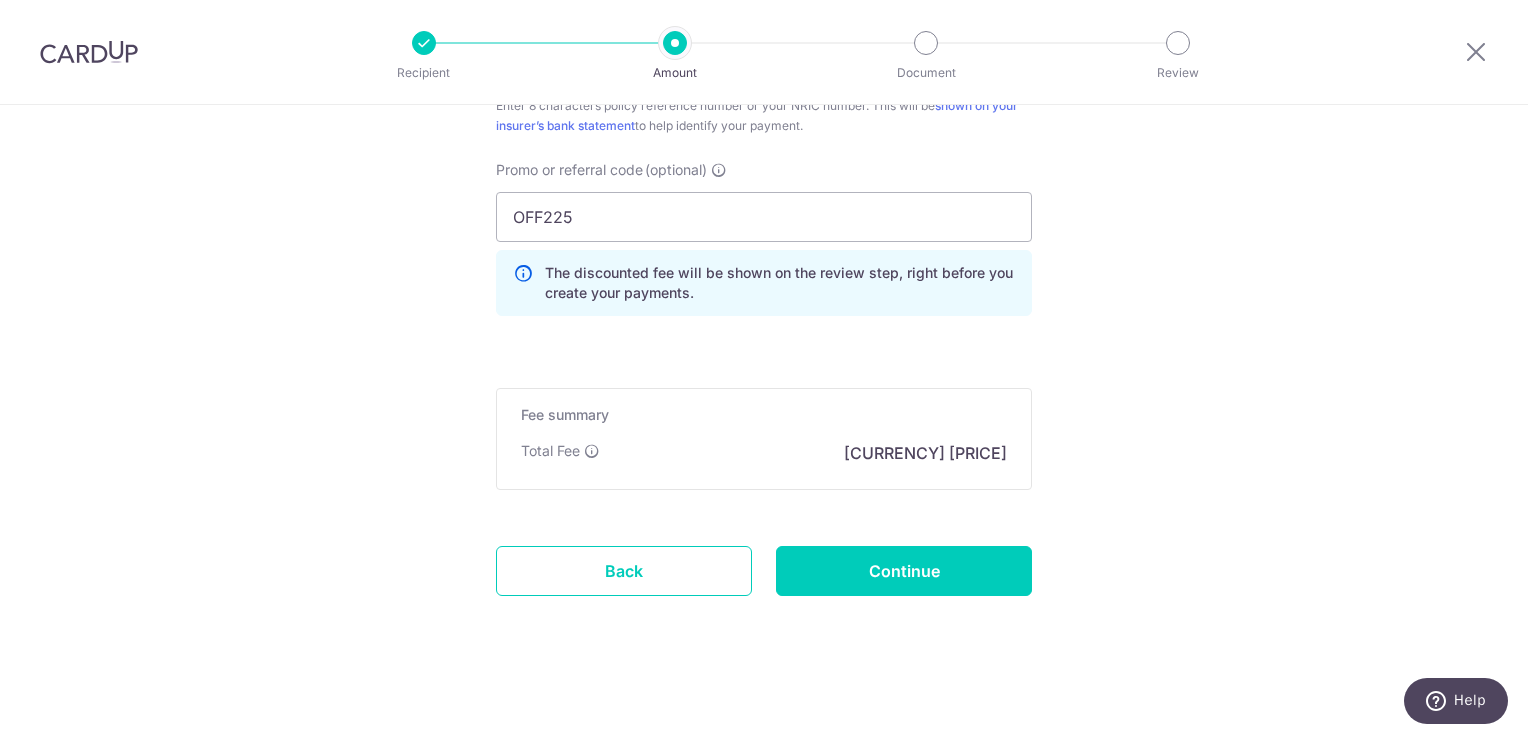 scroll, scrollTop: 1344, scrollLeft: 0, axis: vertical 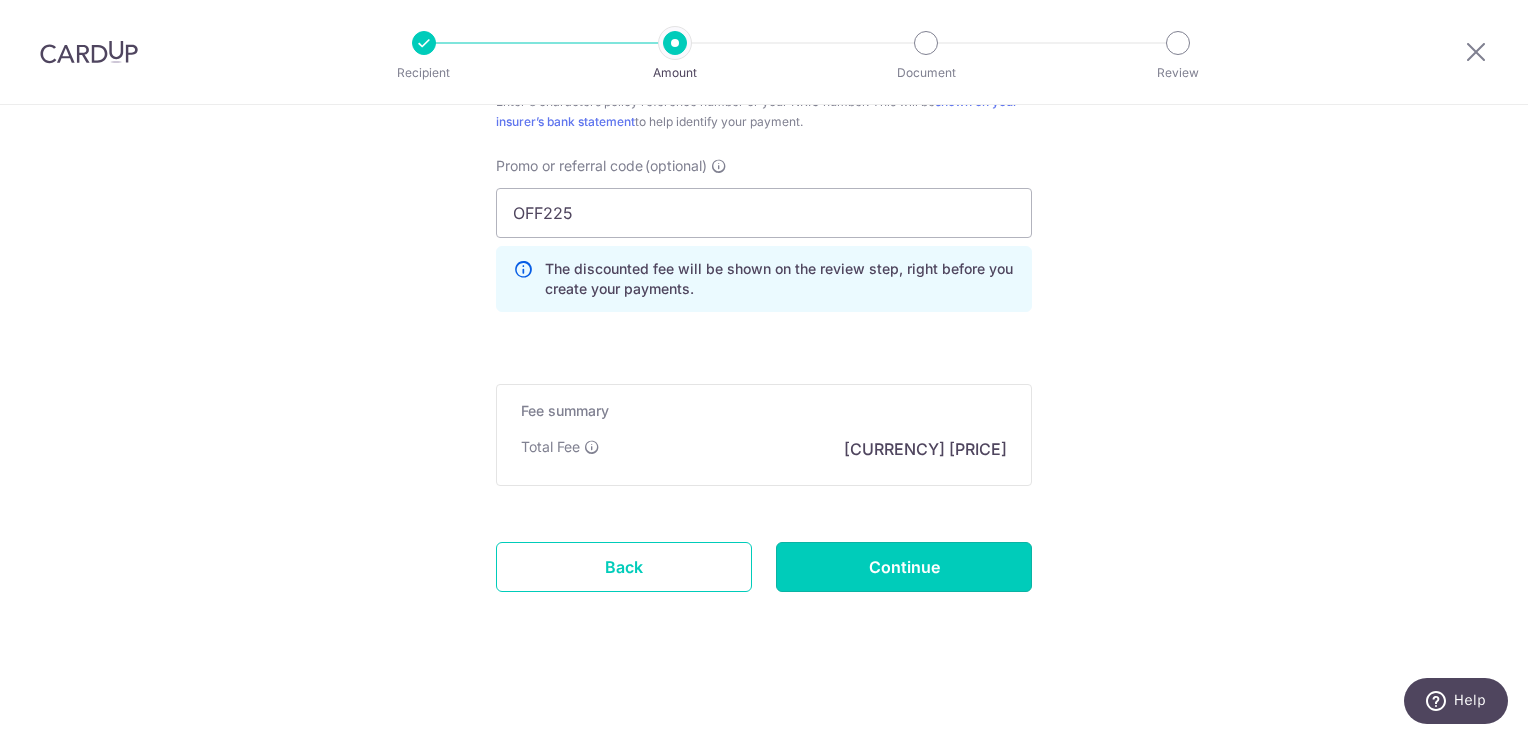 drag, startPoint x: 974, startPoint y: 551, endPoint x: 451, endPoint y: 265, distance: 596.09143 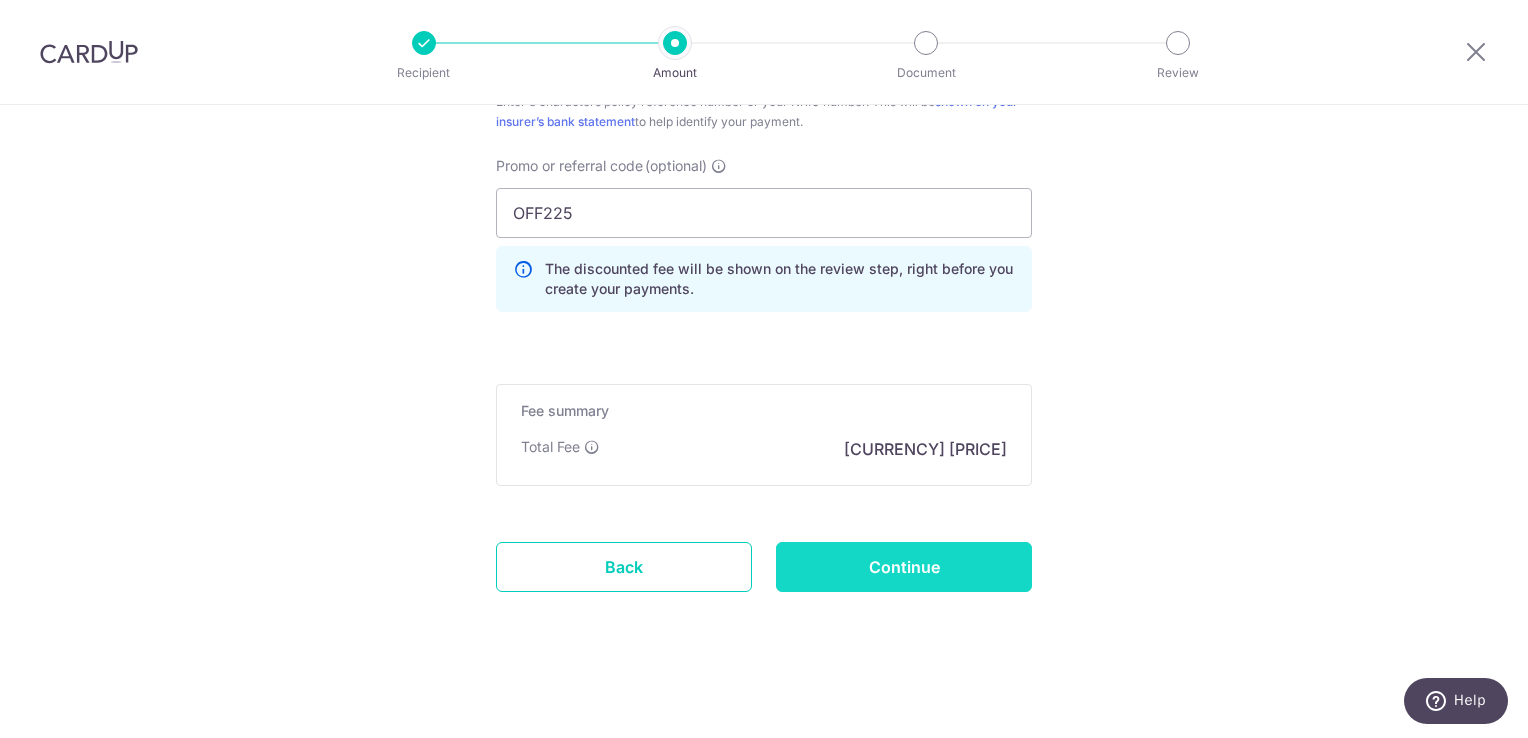 click on "Continue" at bounding box center [904, 567] 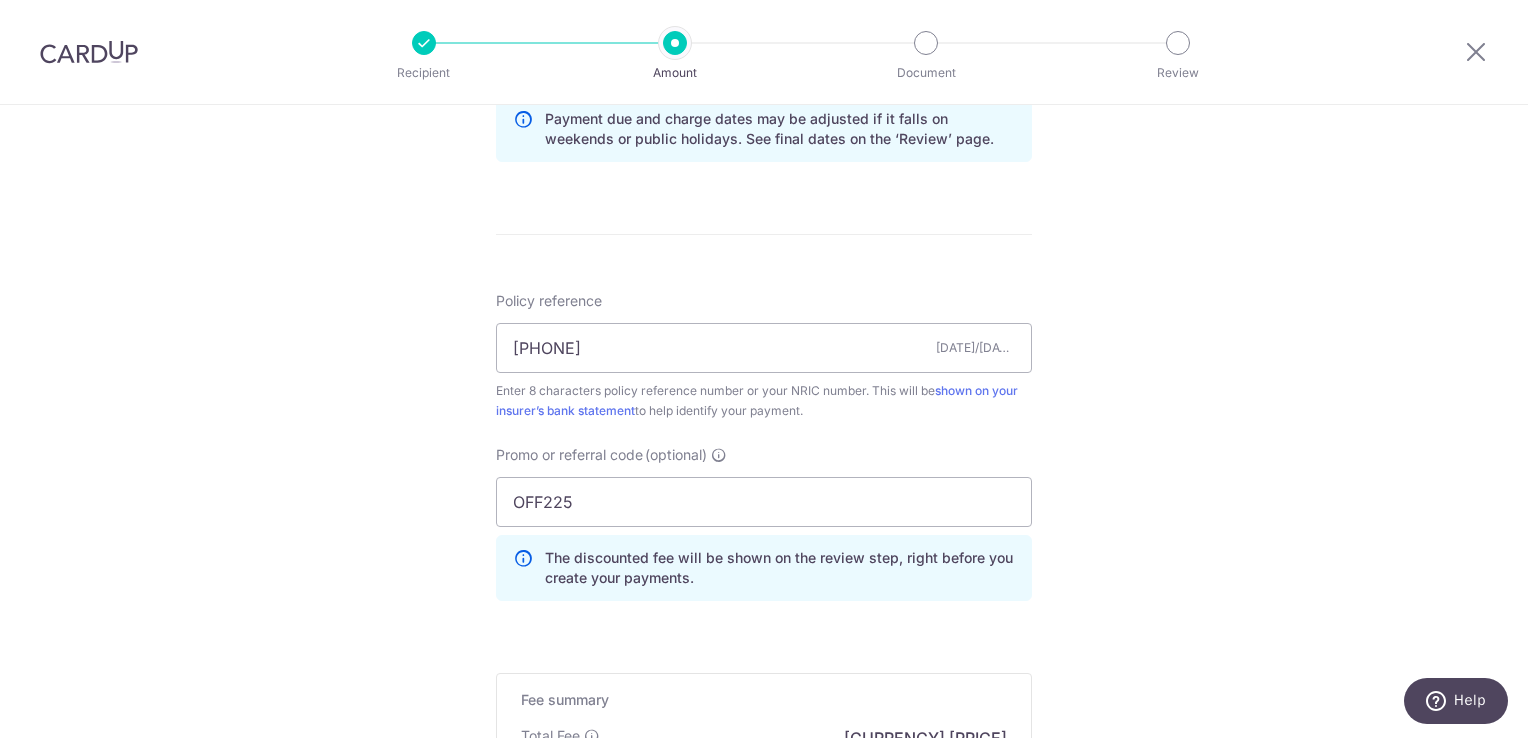 scroll, scrollTop: 1044, scrollLeft: 0, axis: vertical 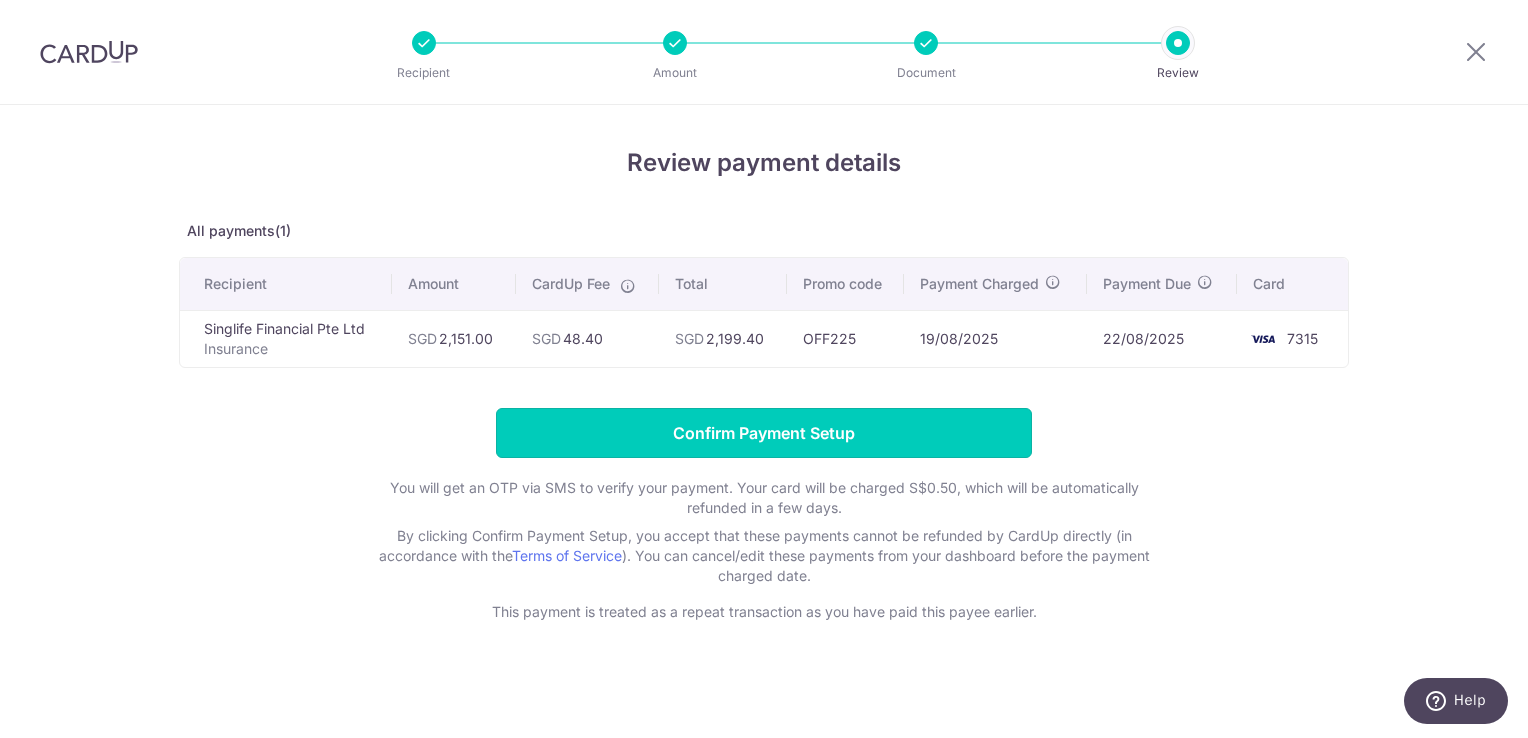 drag, startPoint x: 883, startPoint y: 428, endPoint x: 1132, endPoint y: 390, distance: 251.8829 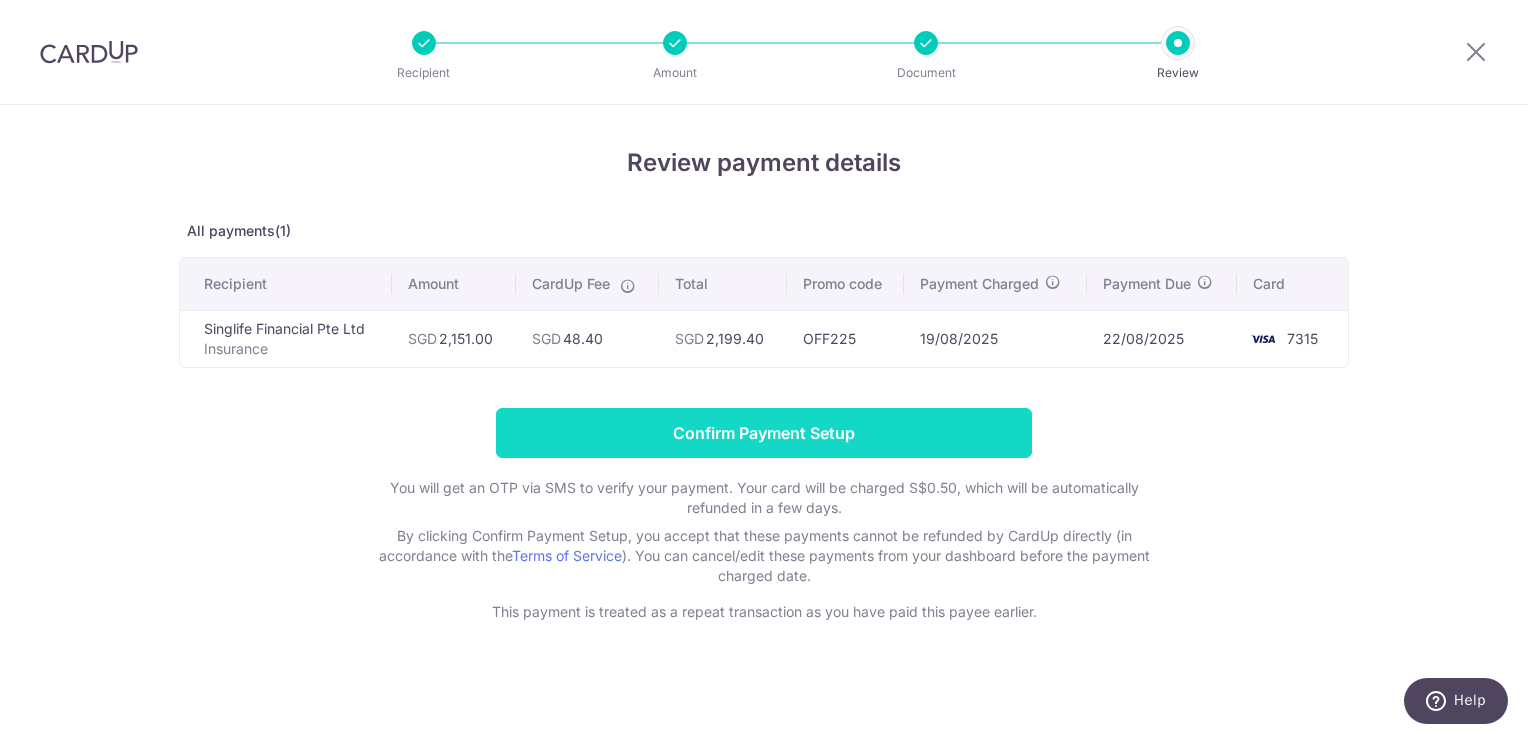 click on "Confirm Payment Setup" at bounding box center (764, 433) 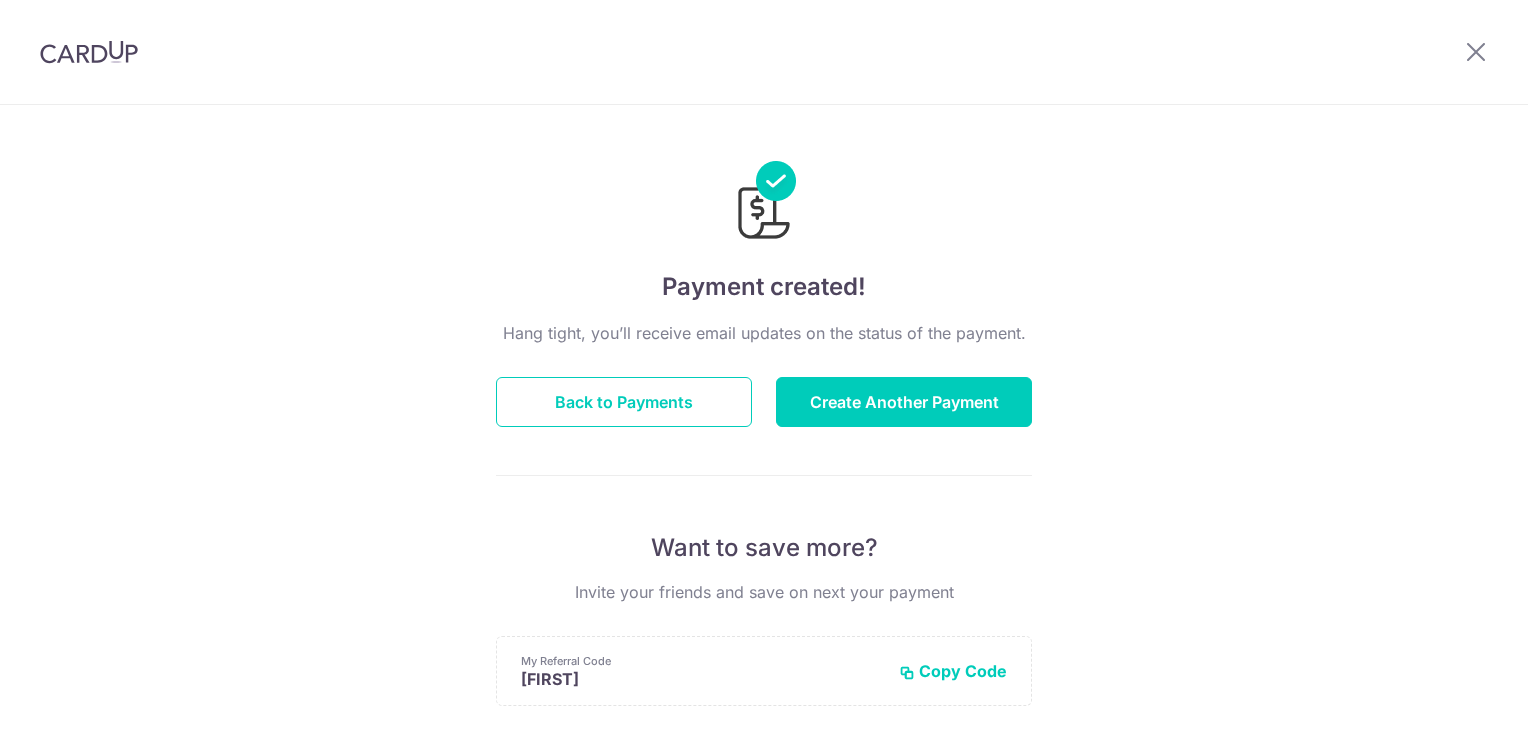scroll, scrollTop: 0, scrollLeft: 0, axis: both 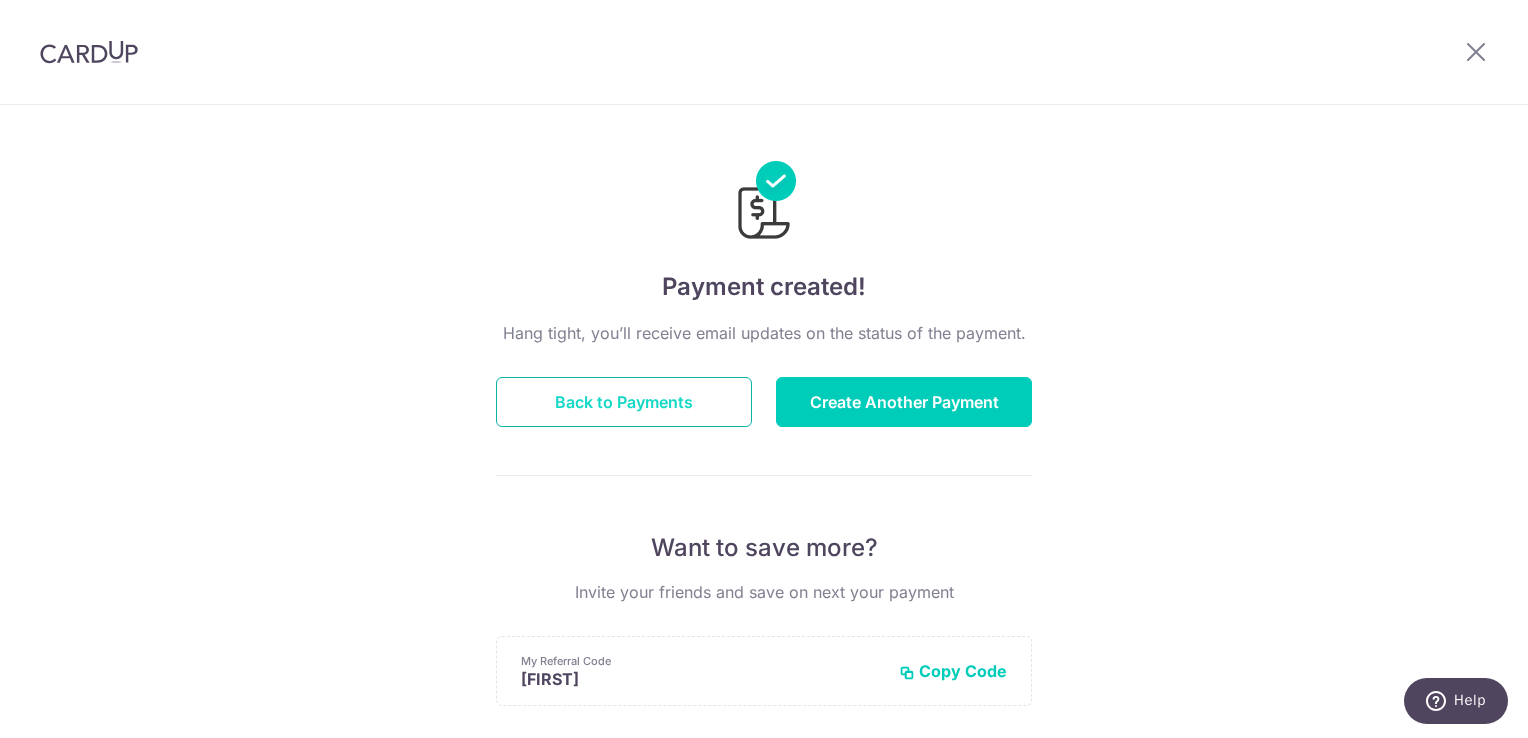 click on "Back to Payments" at bounding box center [624, 402] 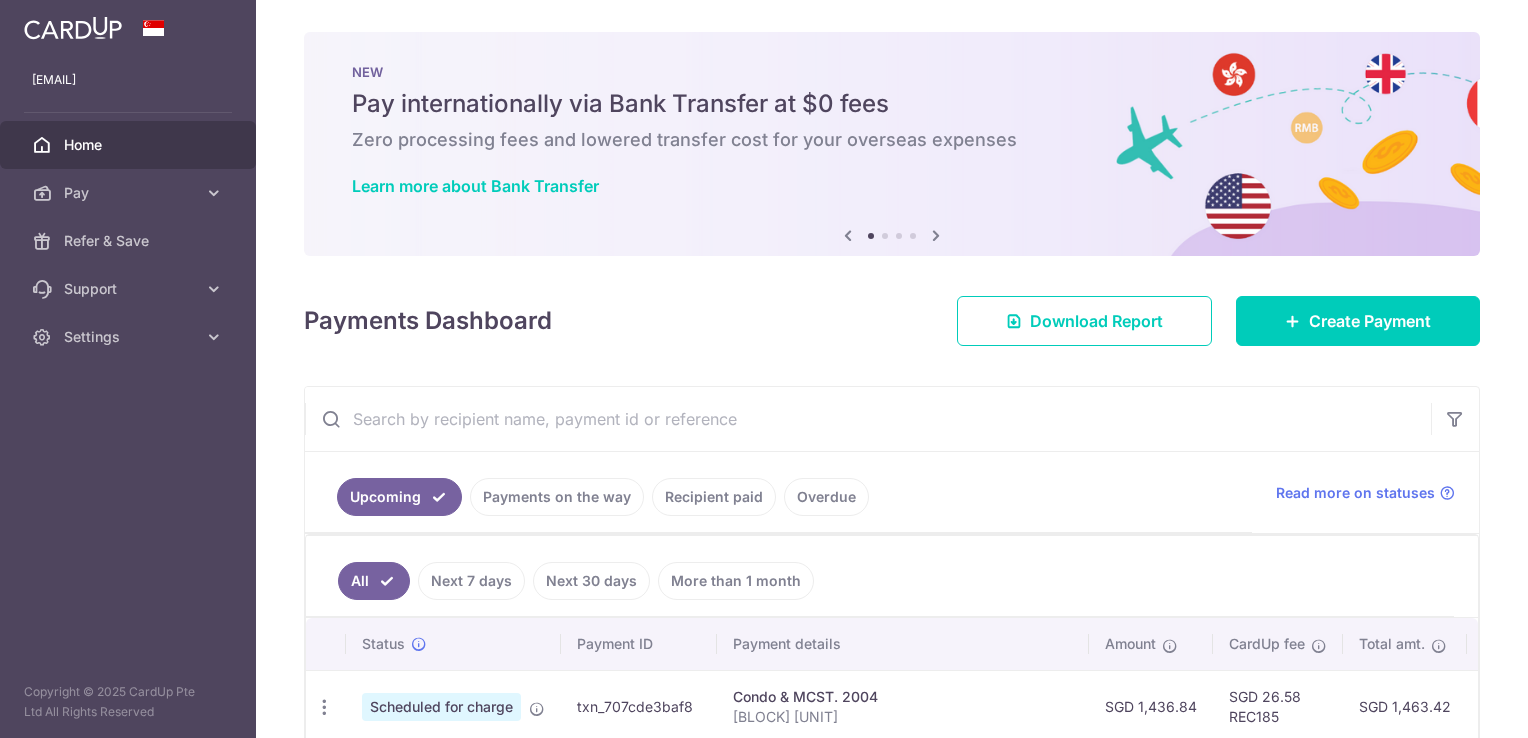 scroll, scrollTop: 0, scrollLeft: 0, axis: both 